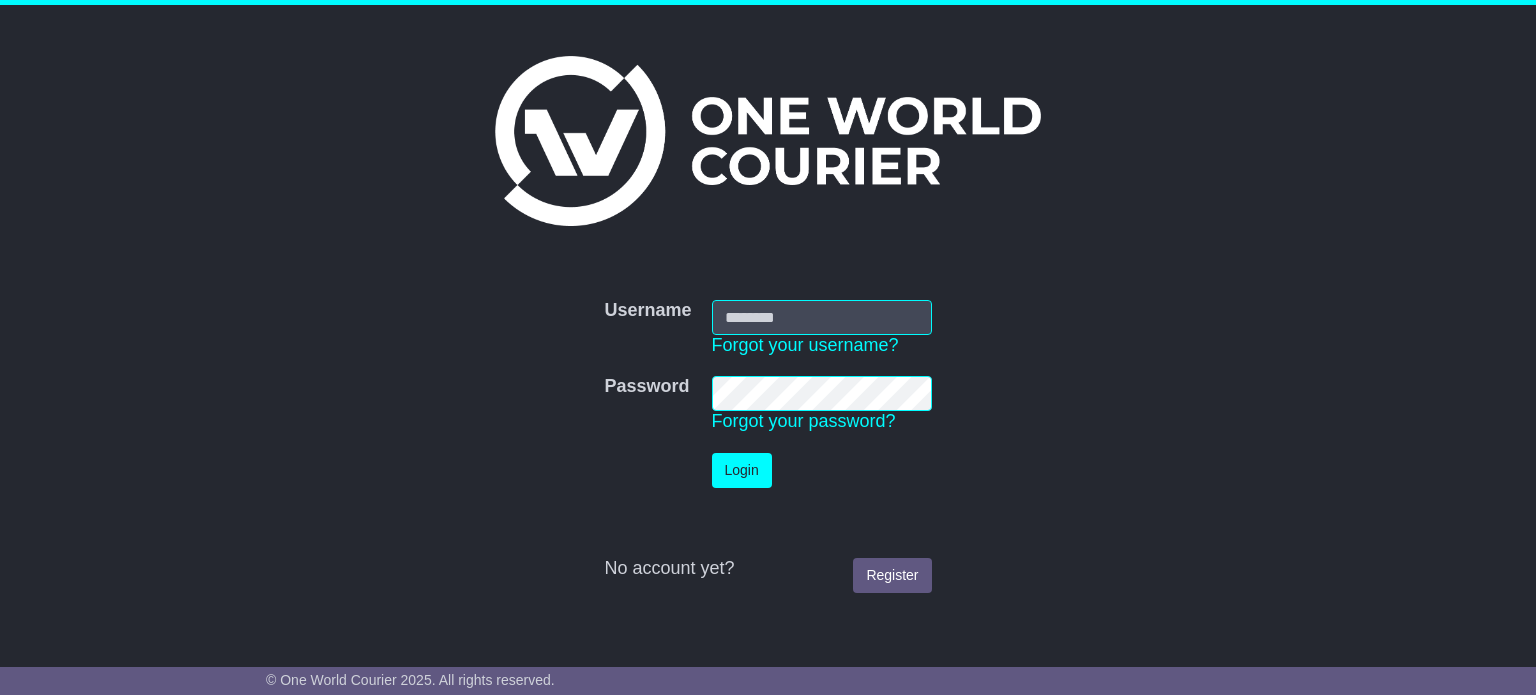 scroll, scrollTop: 0, scrollLeft: 0, axis: both 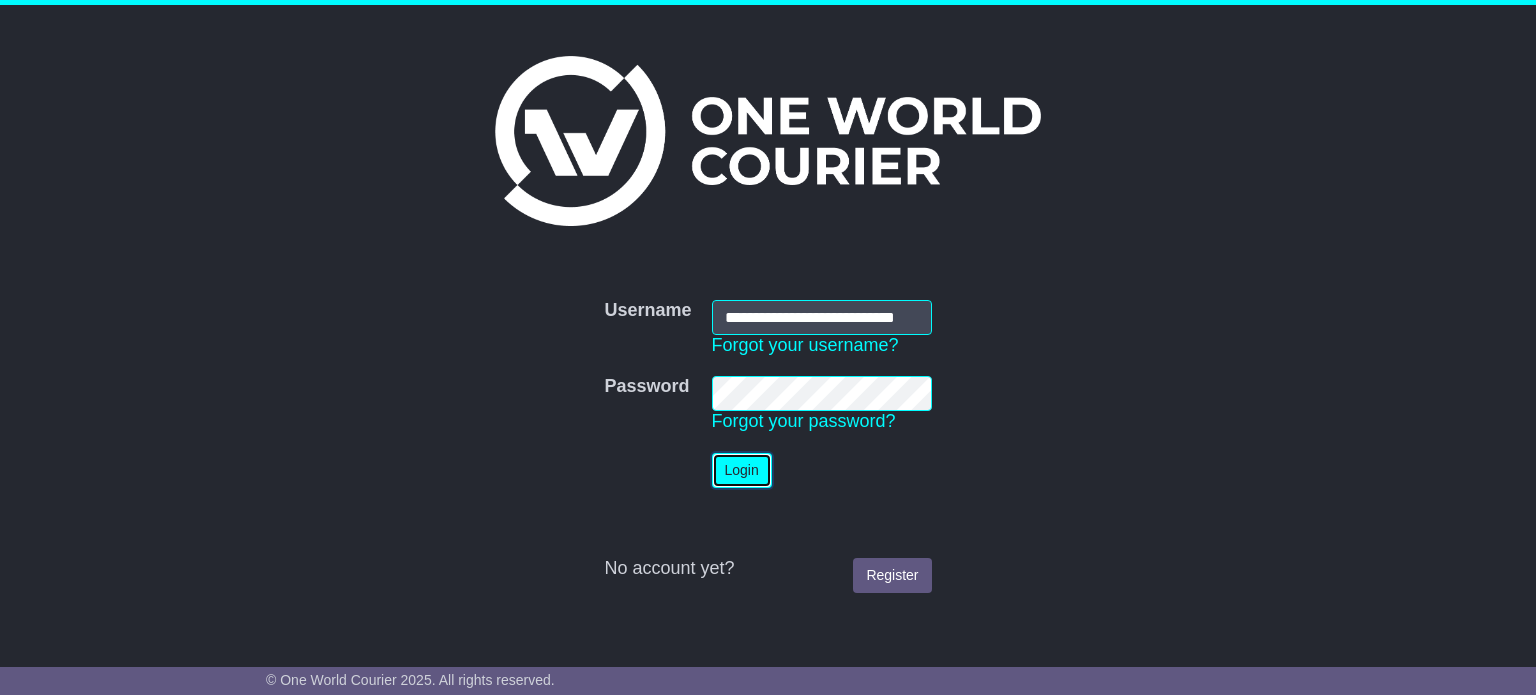 click on "Login" at bounding box center (742, 470) 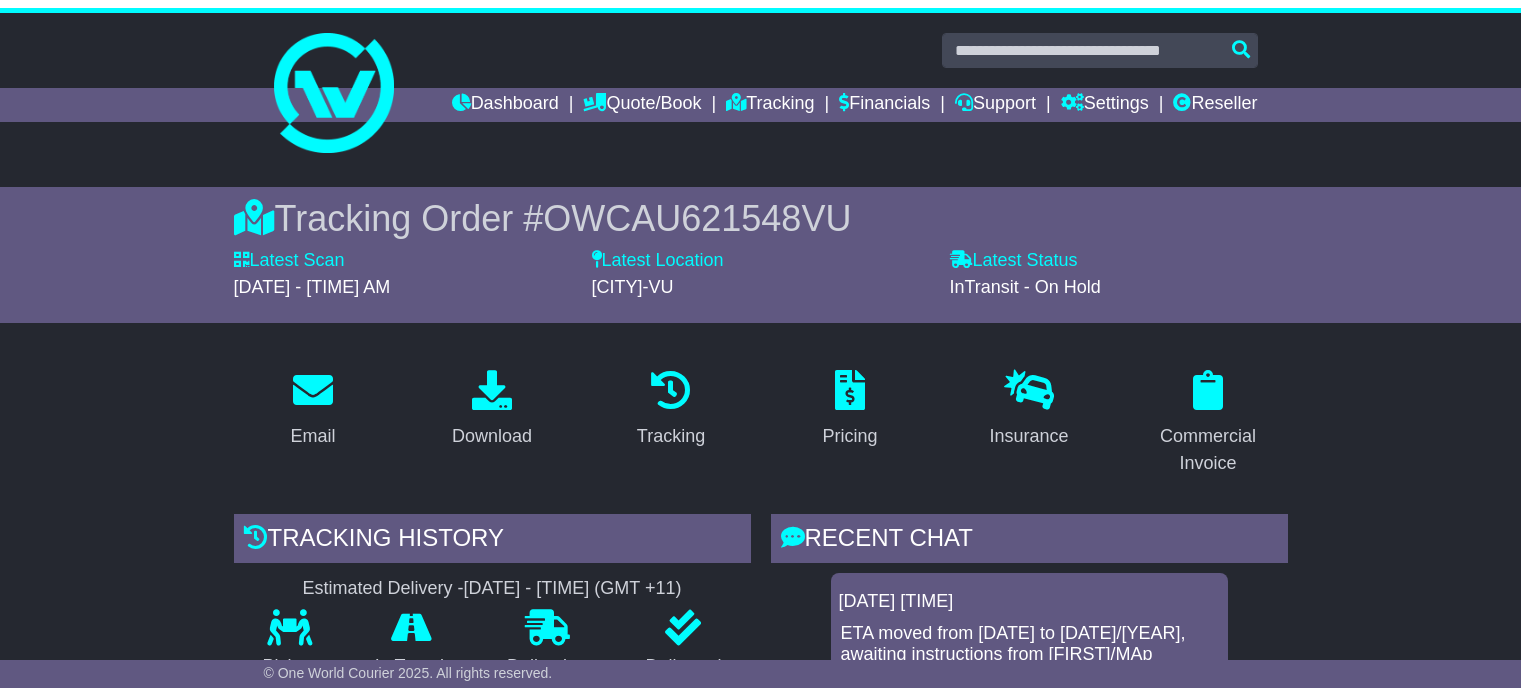 scroll, scrollTop: 0, scrollLeft: 0, axis: both 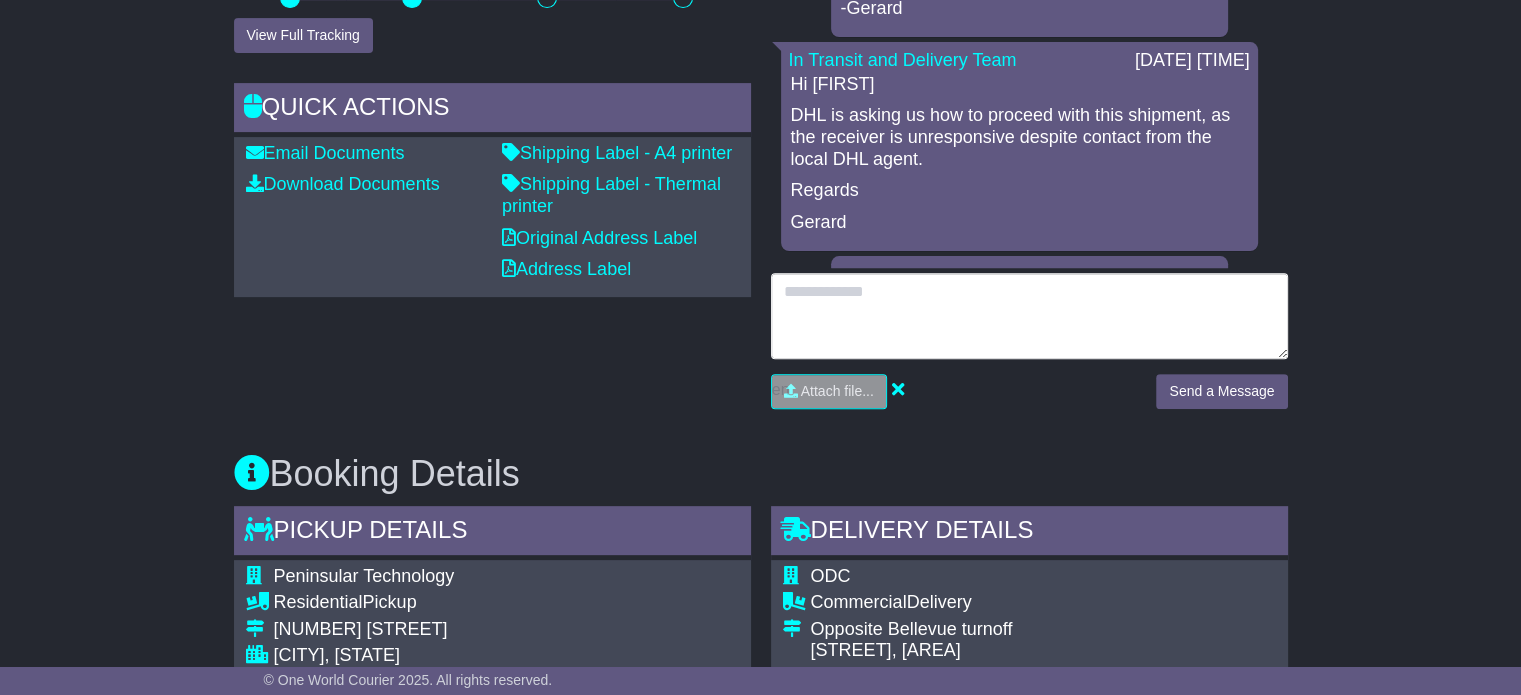 click at bounding box center (1029, 316) 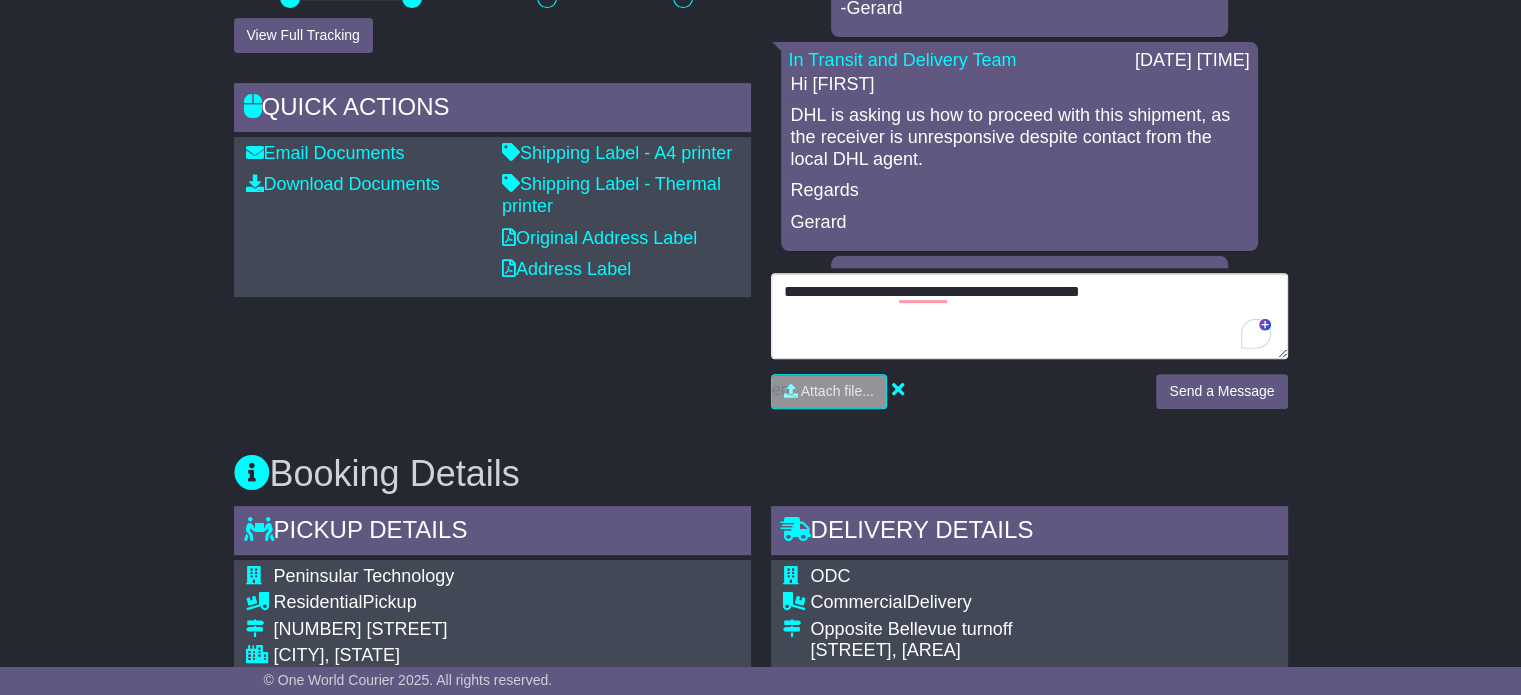 type on "**********" 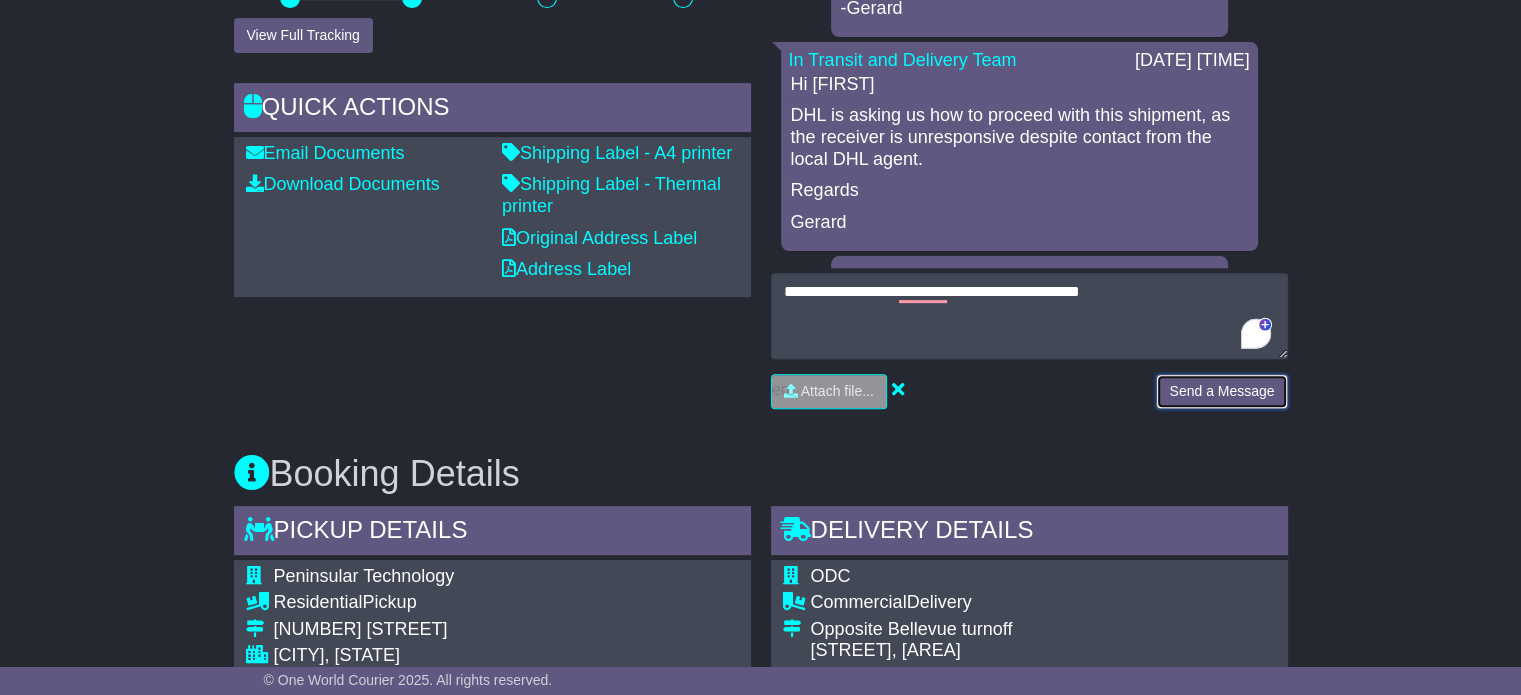 click on "Send a Message" at bounding box center (1221, 391) 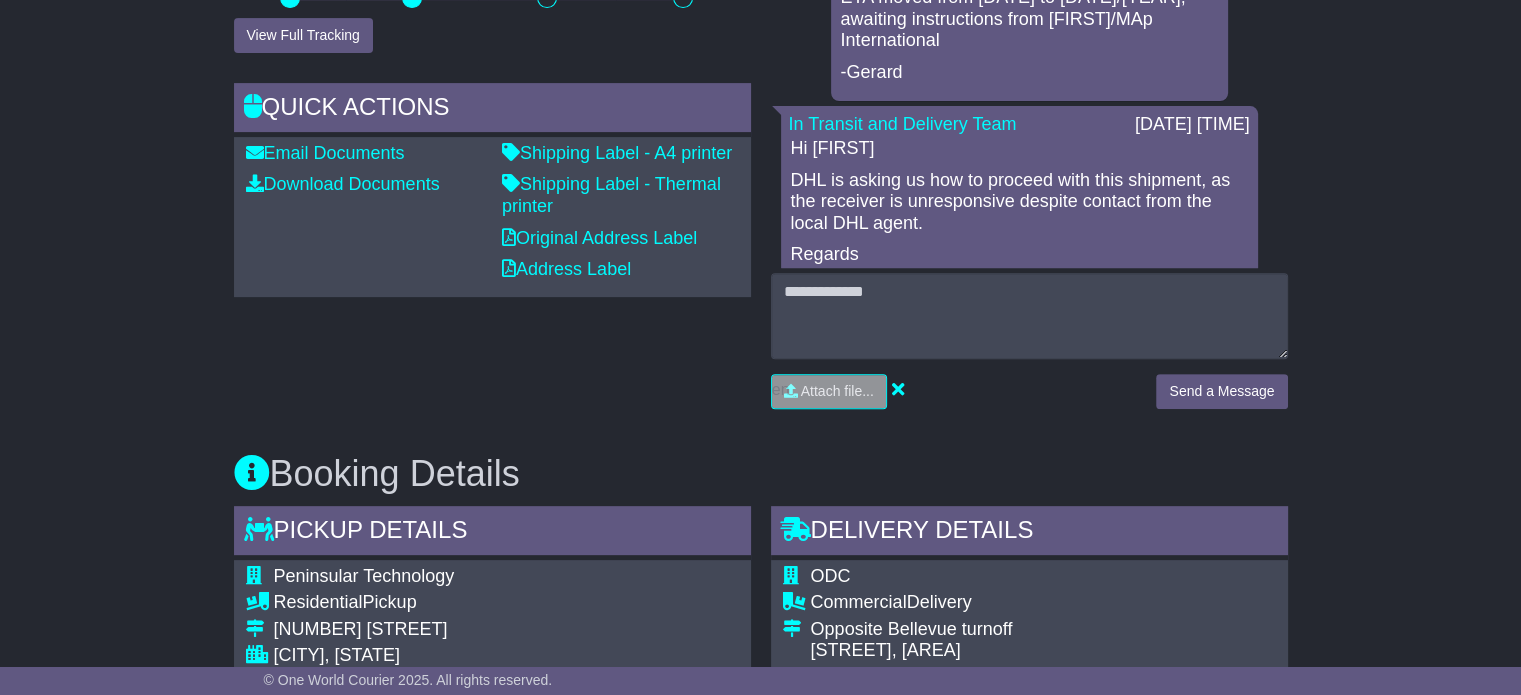scroll, scrollTop: 0, scrollLeft: 0, axis: both 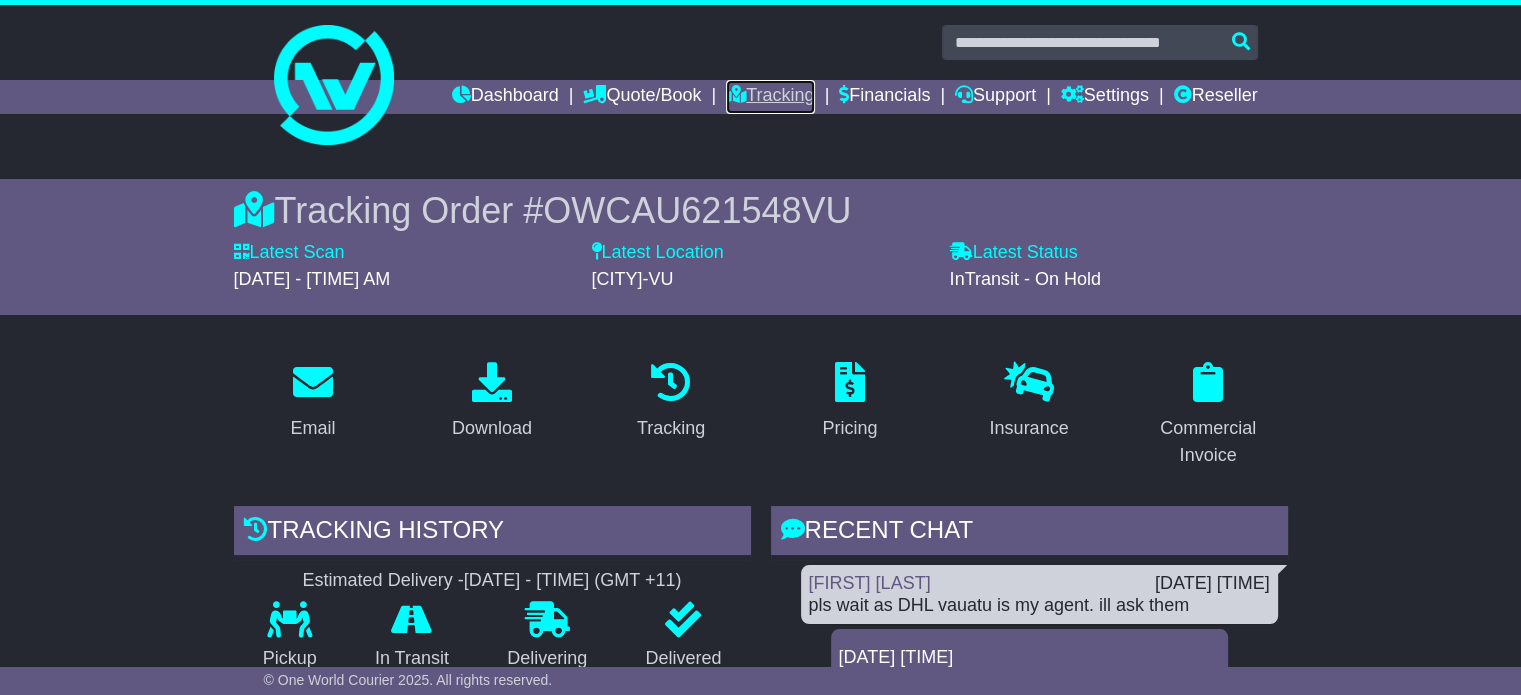 click on "Tracking" at bounding box center [770, 97] 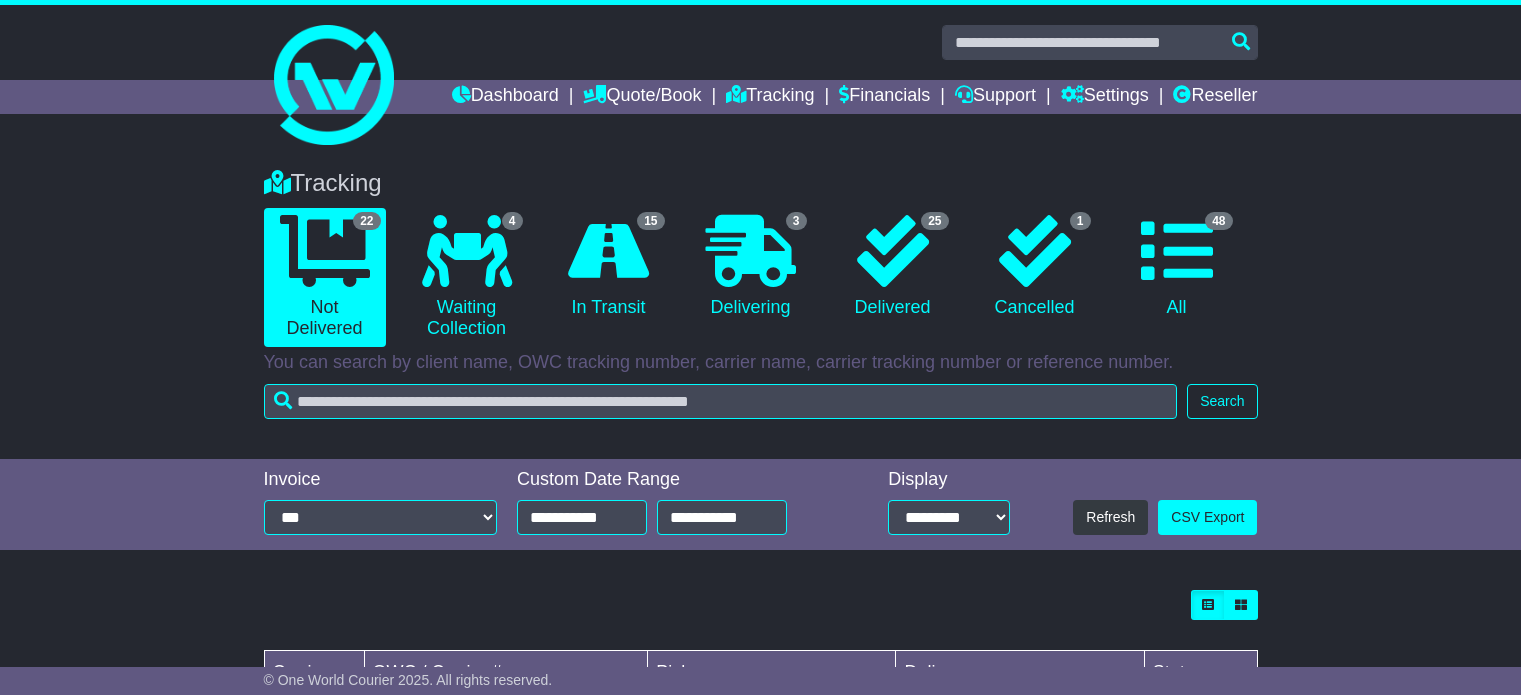 scroll, scrollTop: 0, scrollLeft: 0, axis: both 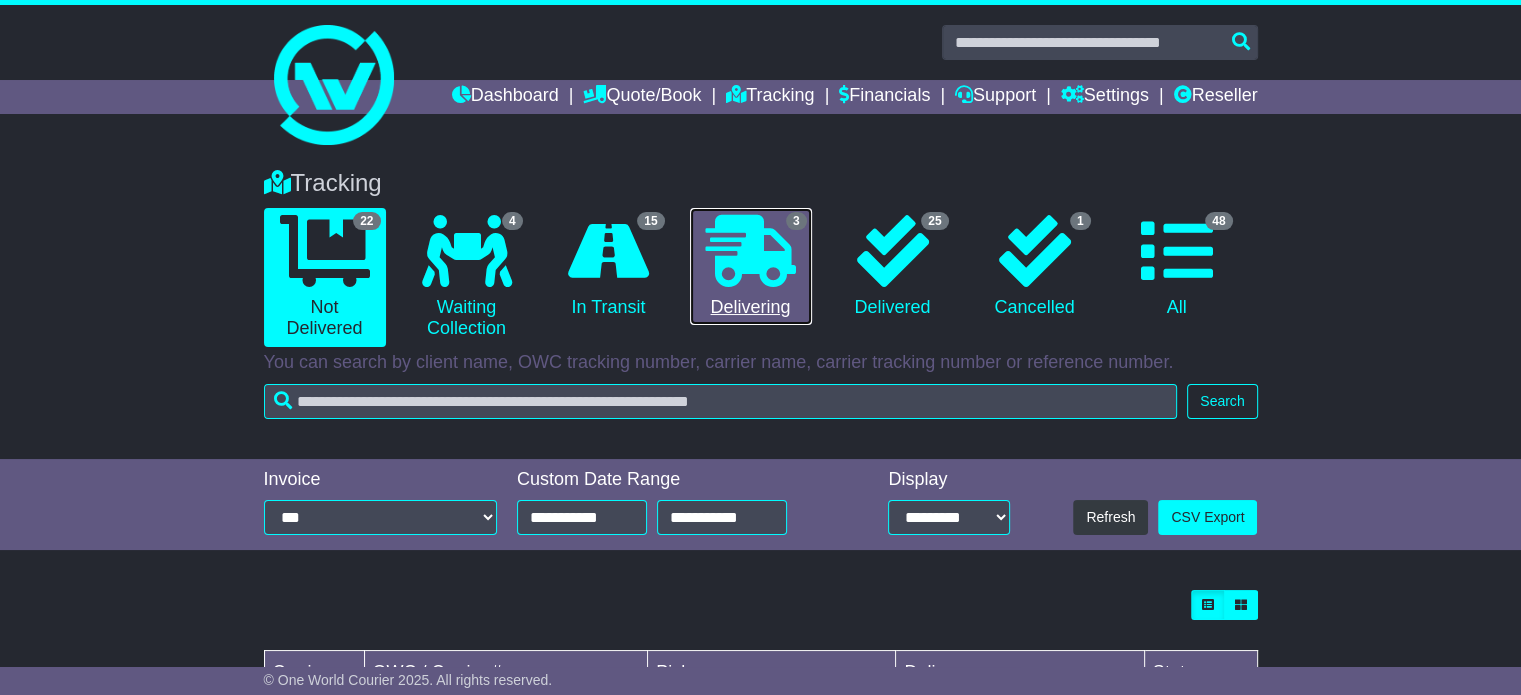 click at bounding box center (751, 251) 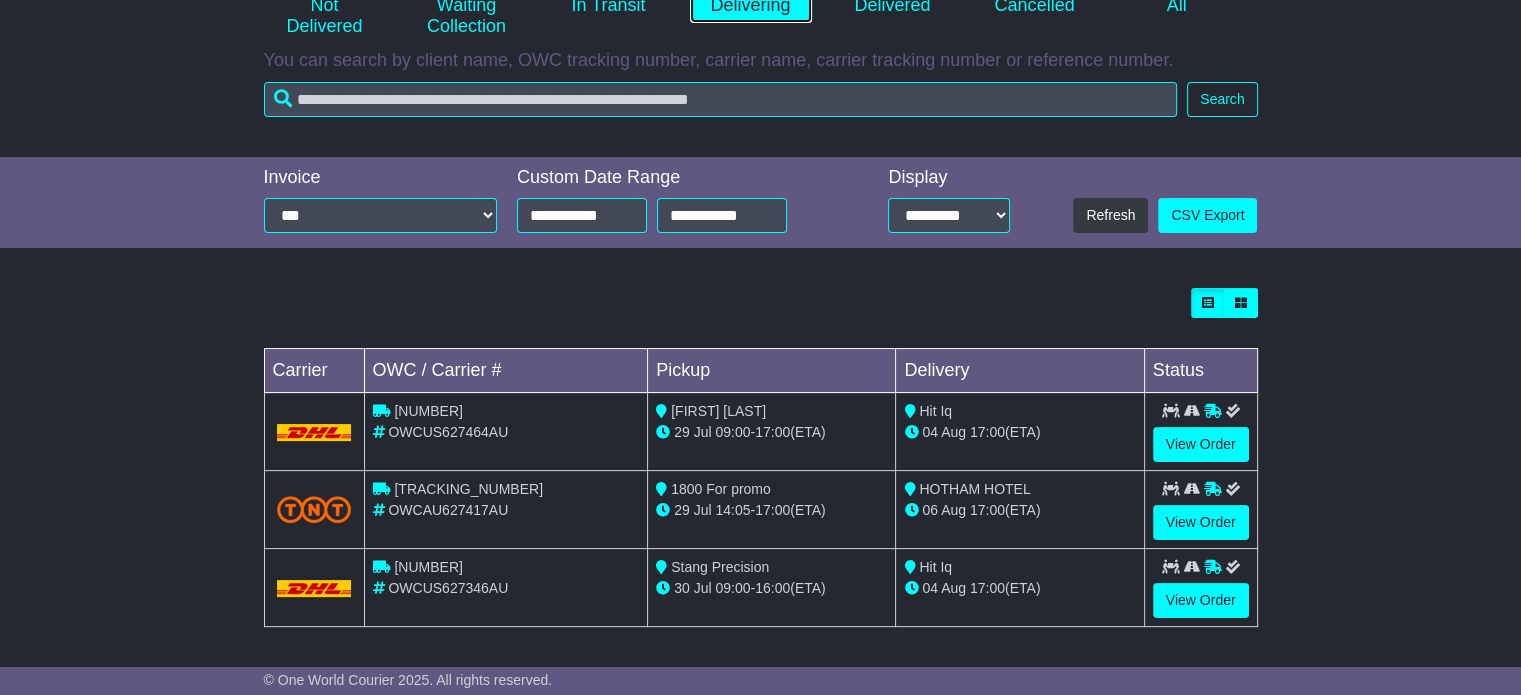 scroll, scrollTop: 0, scrollLeft: 0, axis: both 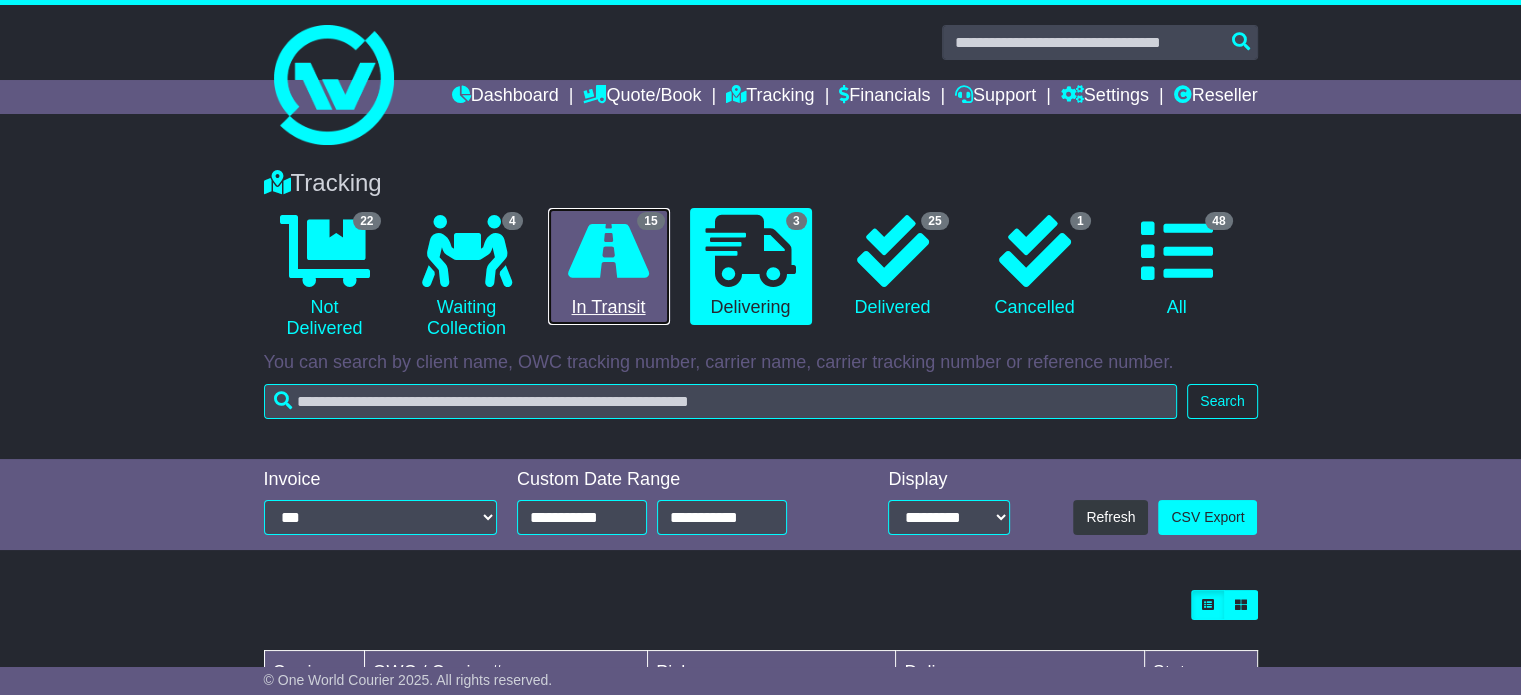 click on "15
In Transit" at bounding box center (609, 267) 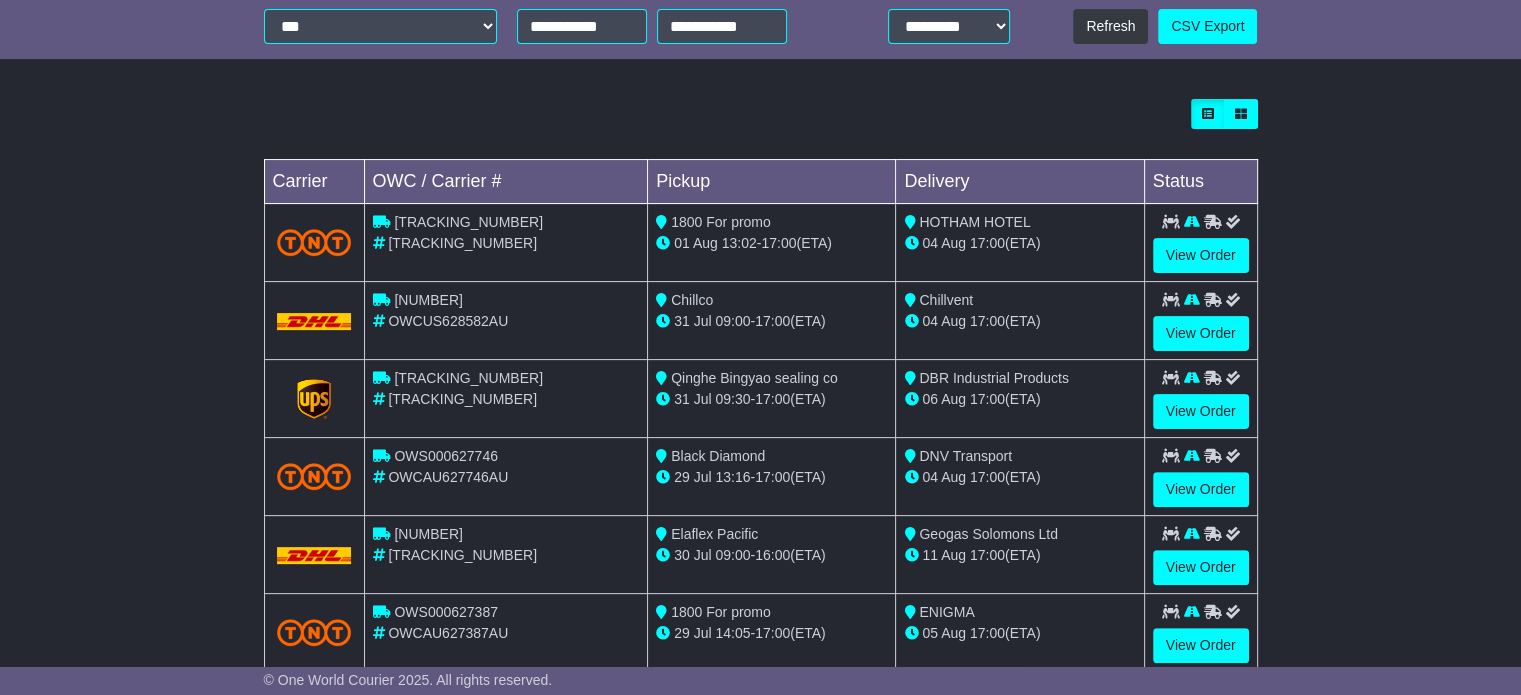 scroll, scrollTop: 503, scrollLeft: 0, axis: vertical 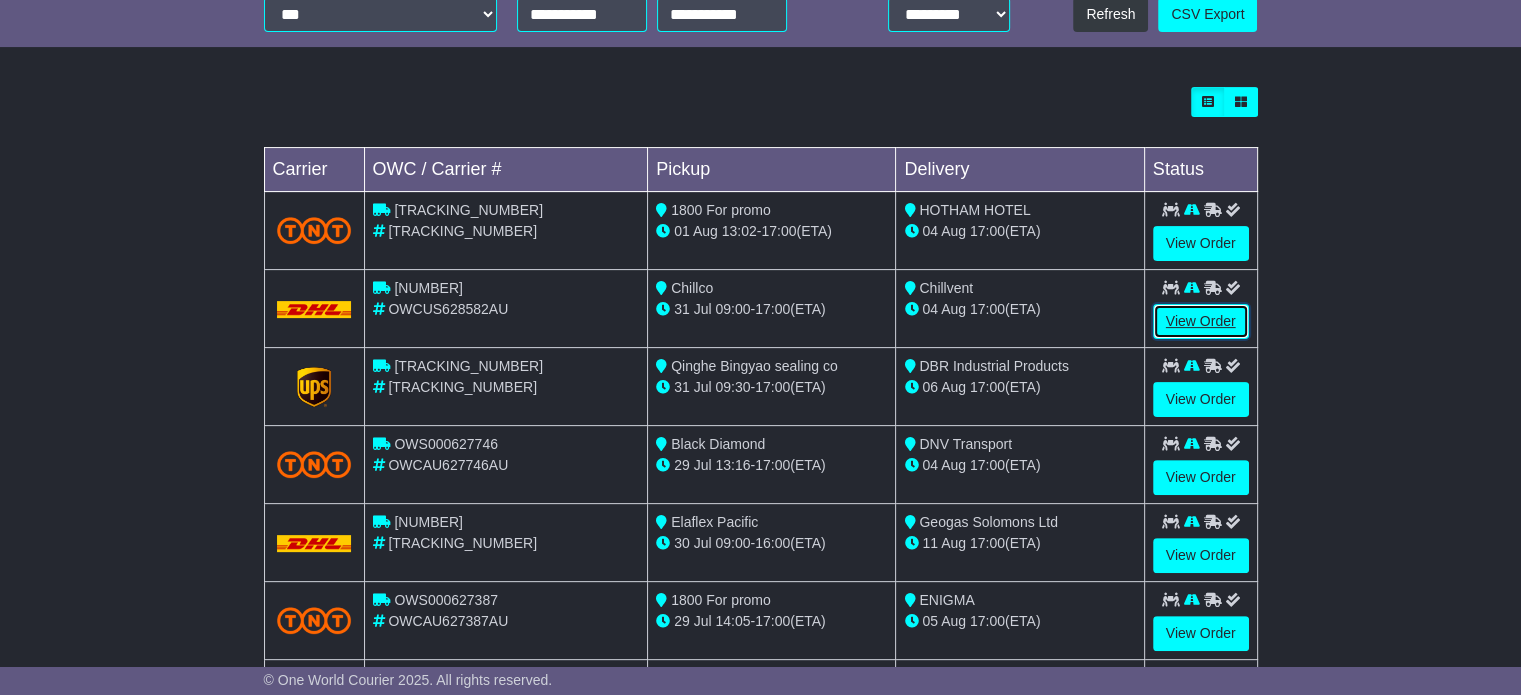 click on "View Order" at bounding box center [1201, 321] 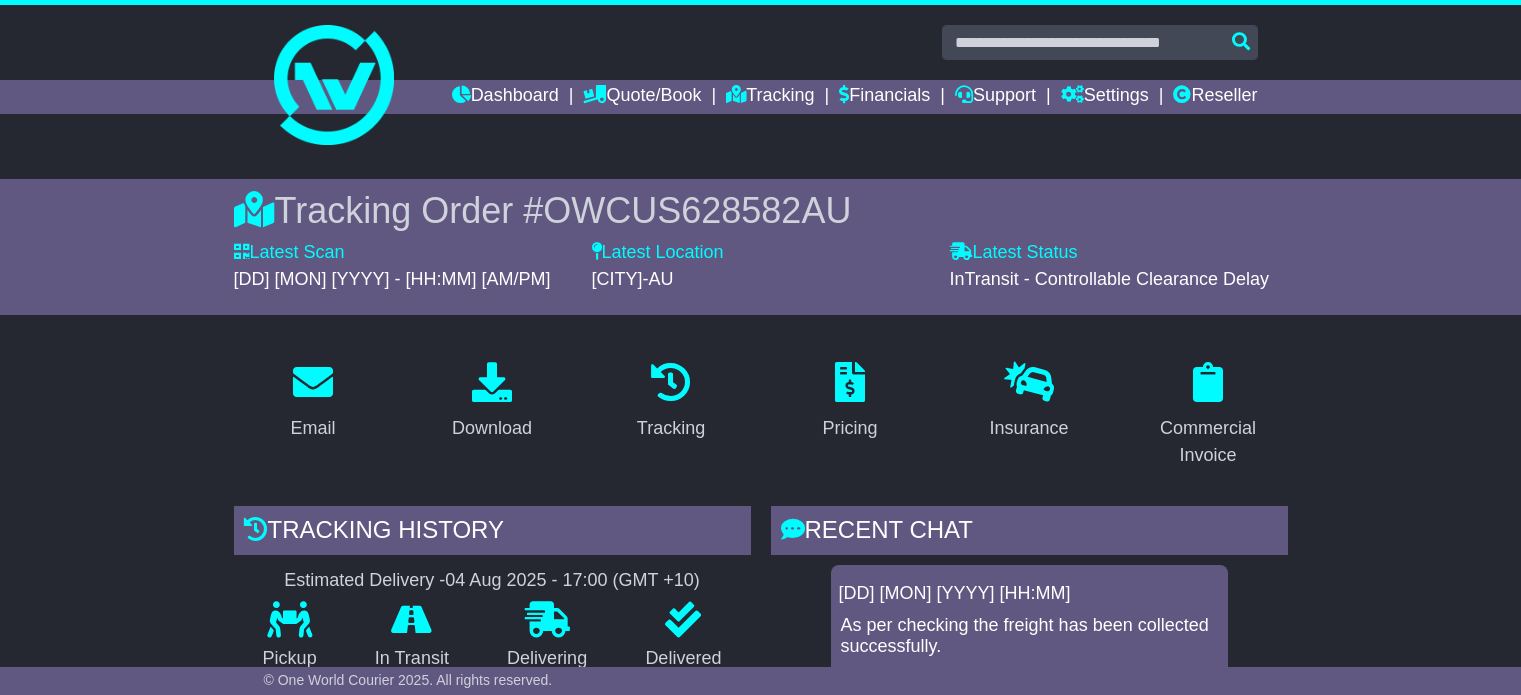 scroll, scrollTop: 0, scrollLeft: 0, axis: both 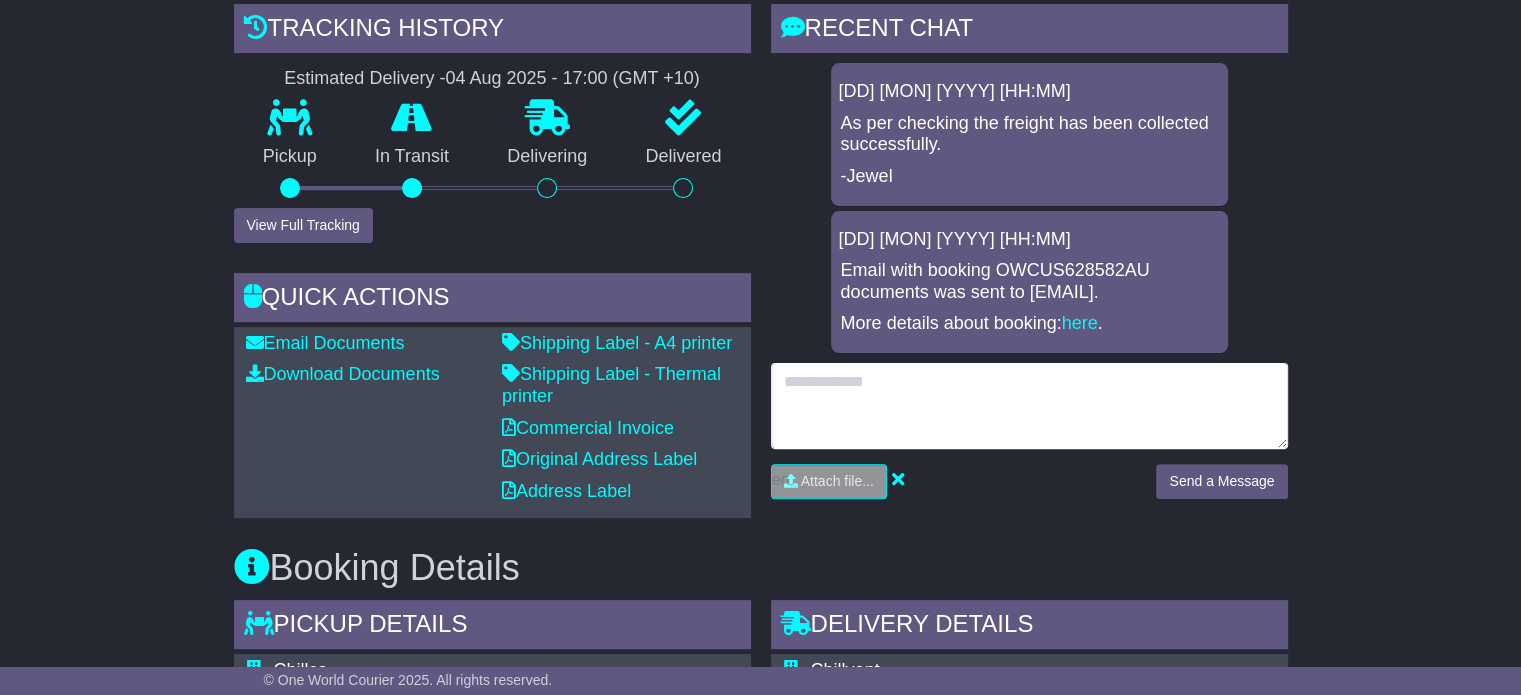 click at bounding box center (1029, 406) 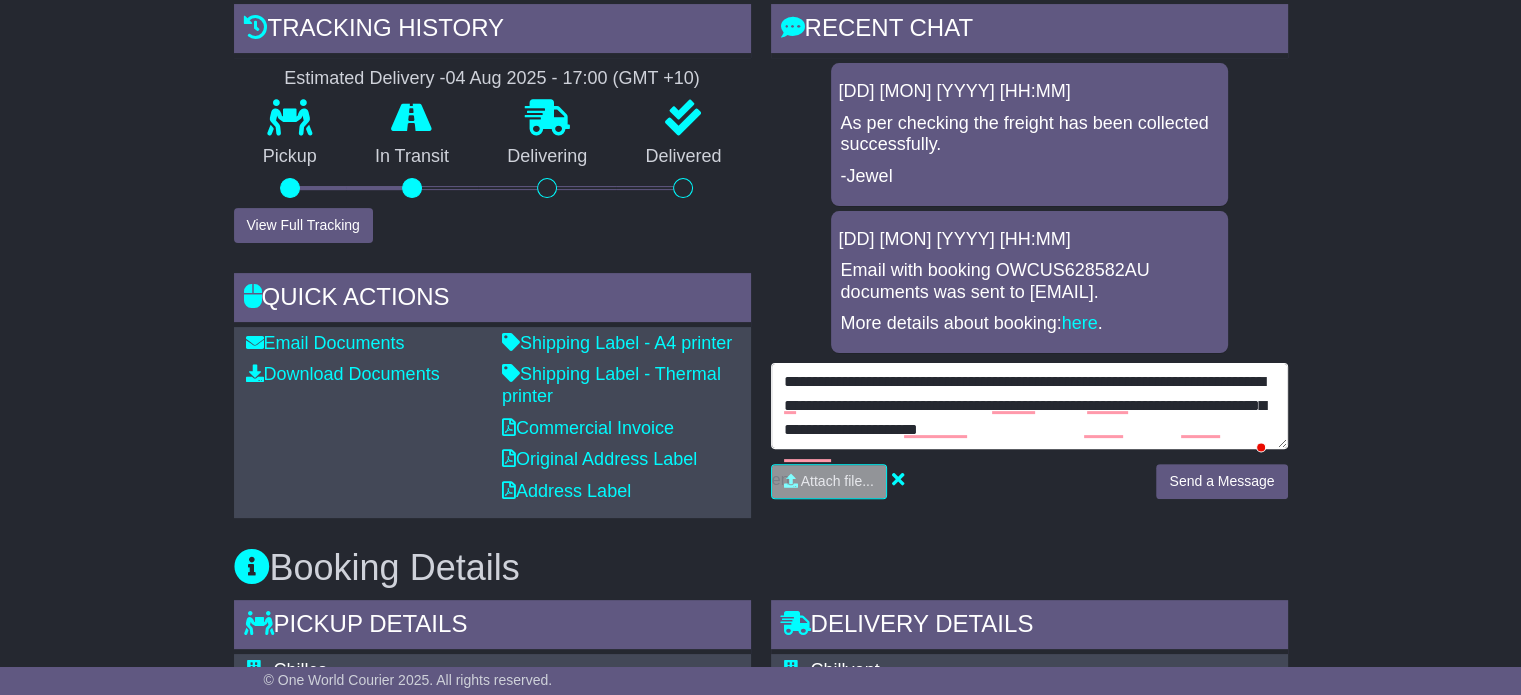 type on "**********" 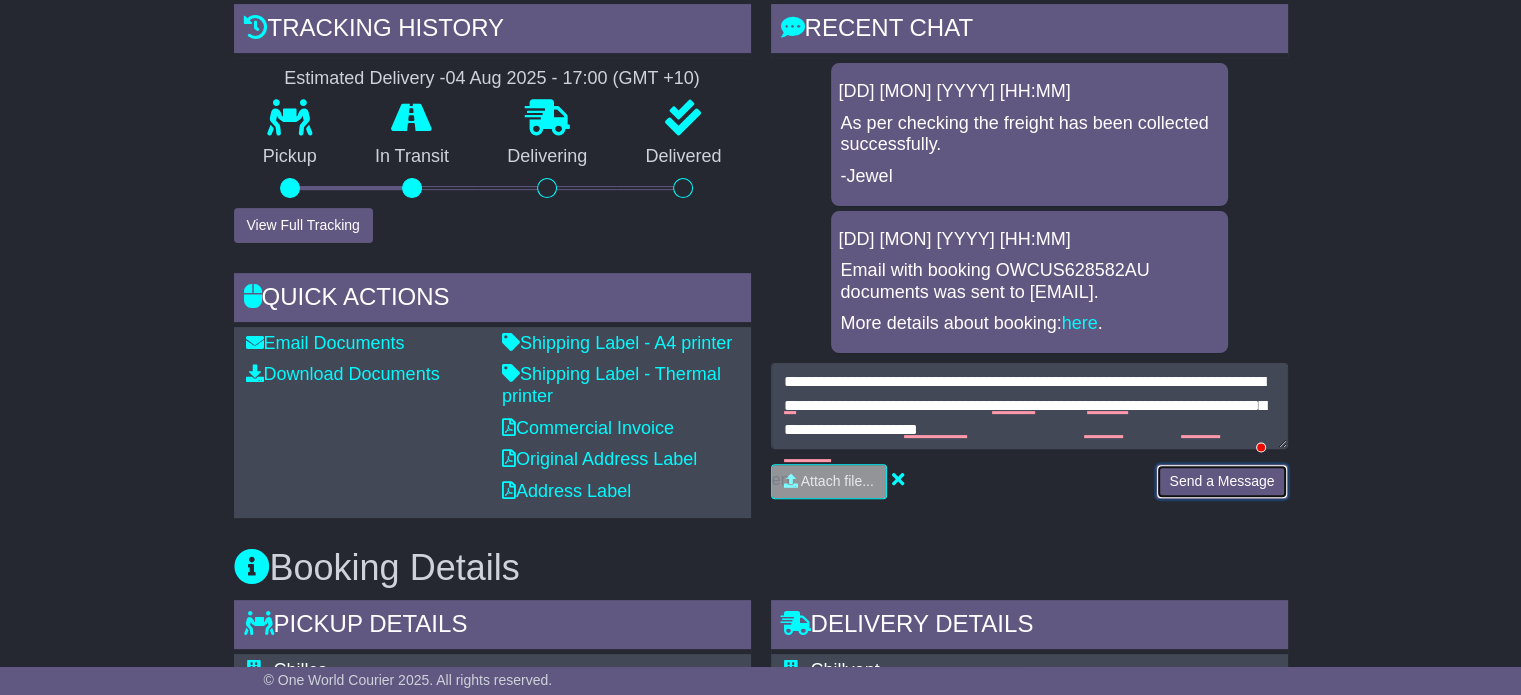 click on "Send a Message" at bounding box center [1221, 481] 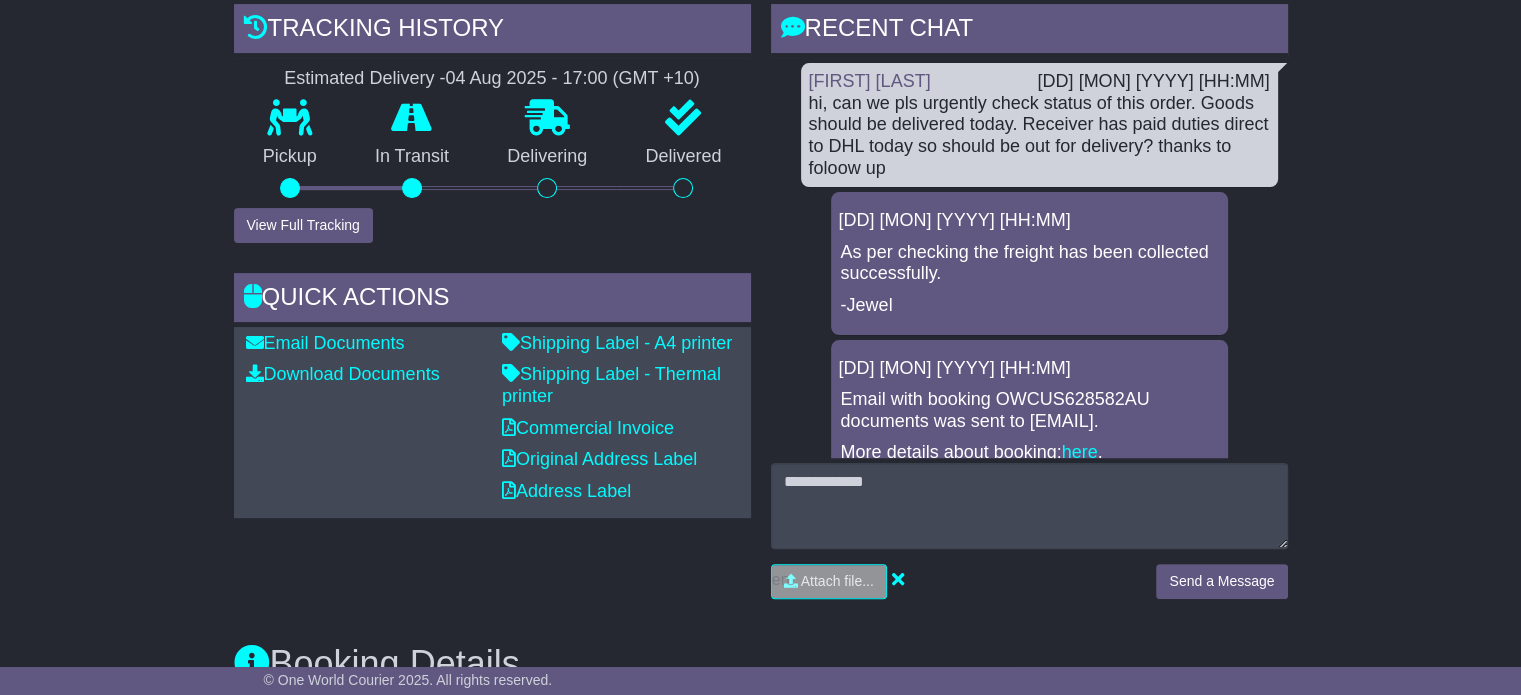 scroll, scrollTop: 0, scrollLeft: 0, axis: both 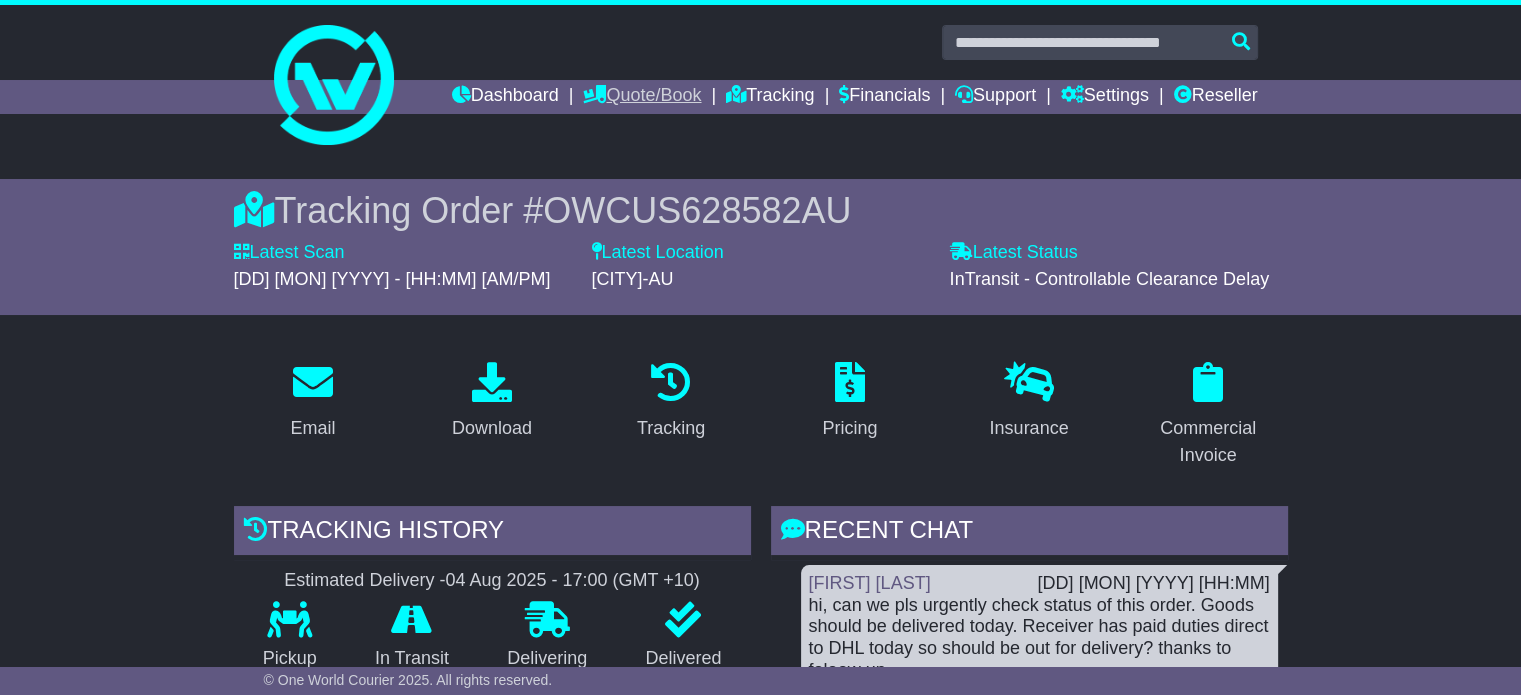 click on "Quote/Book" at bounding box center [642, 97] 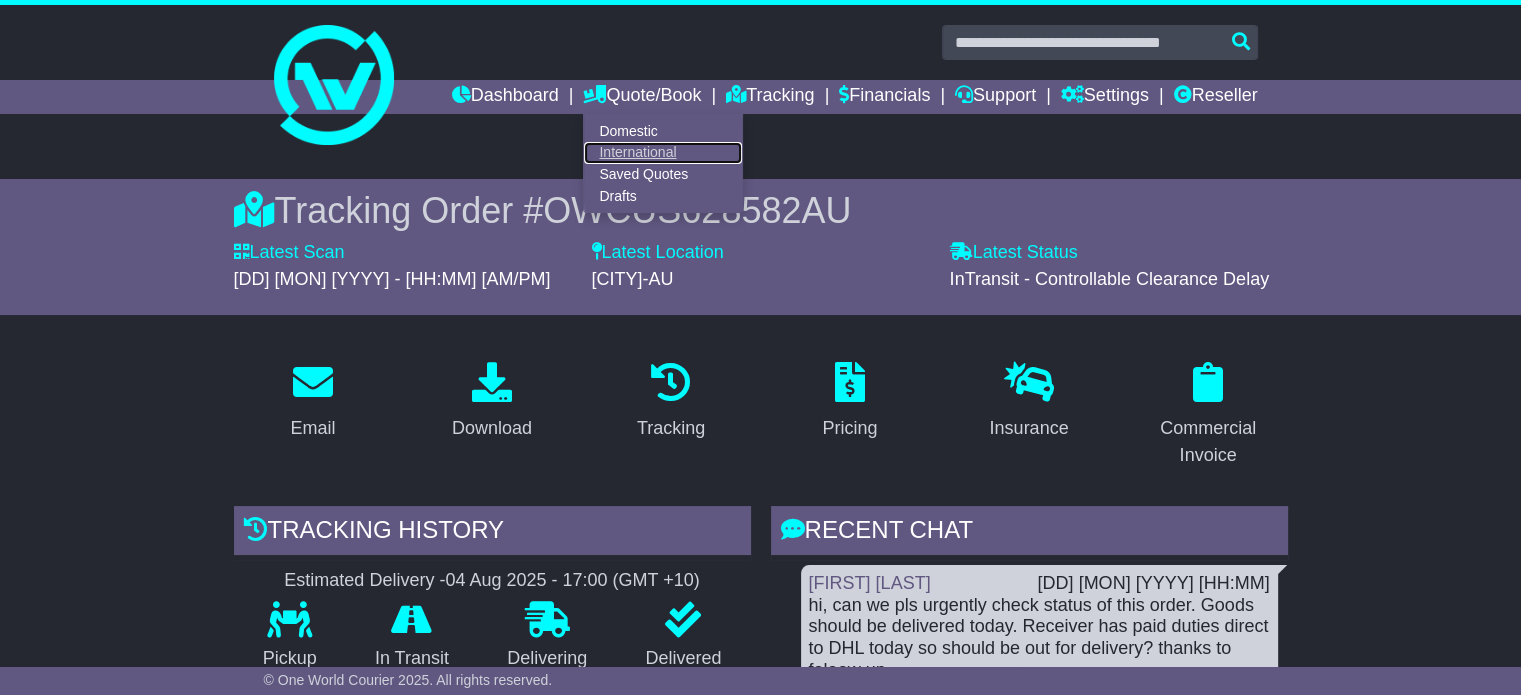 click on "International" at bounding box center (663, 153) 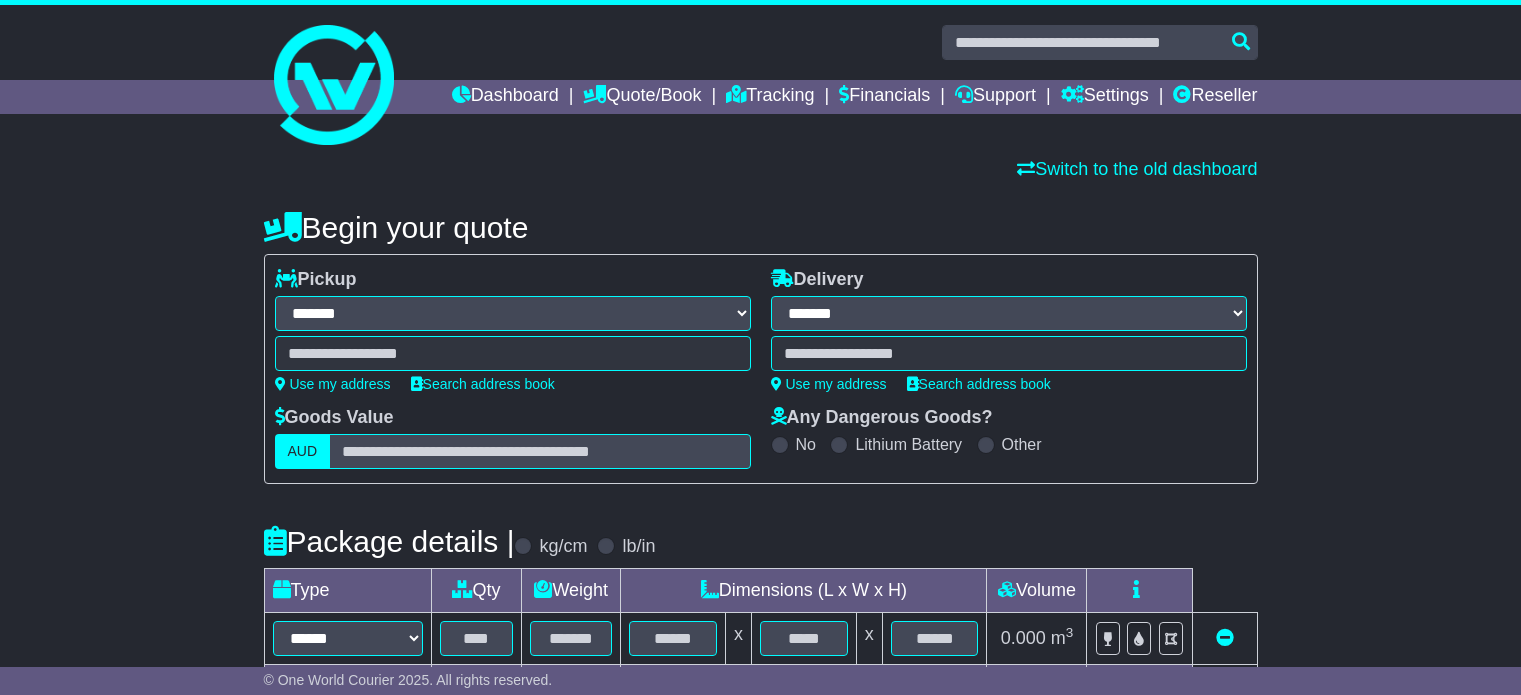 select on "**" 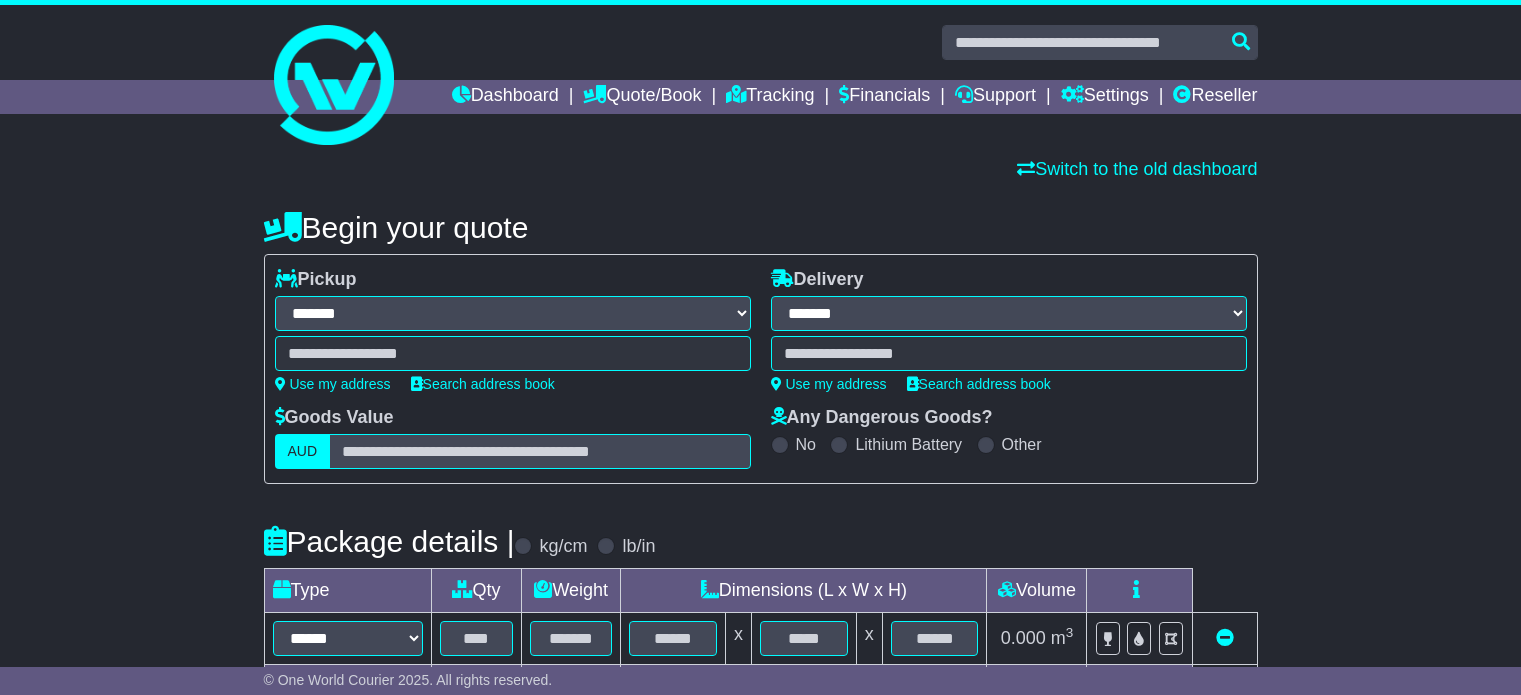scroll, scrollTop: 0, scrollLeft: 0, axis: both 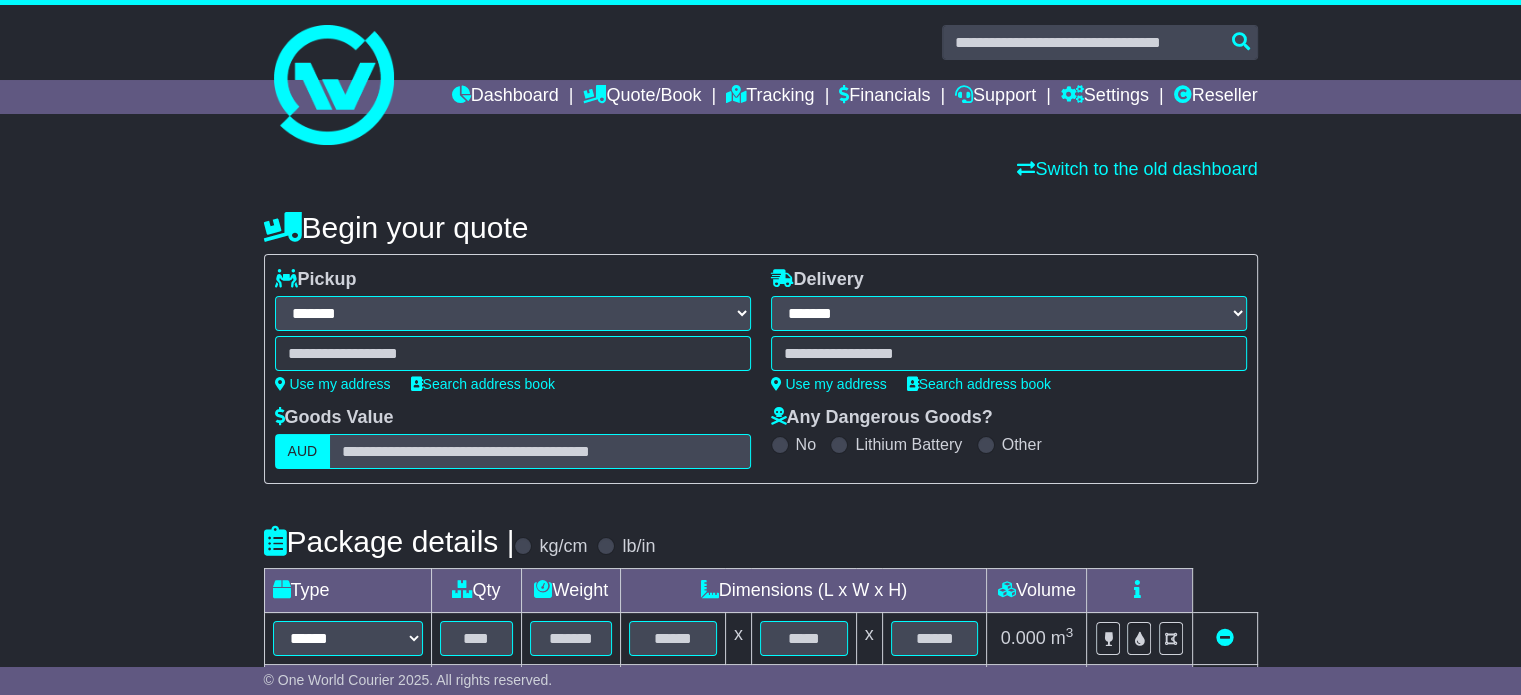 click at bounding box center (513, 353) 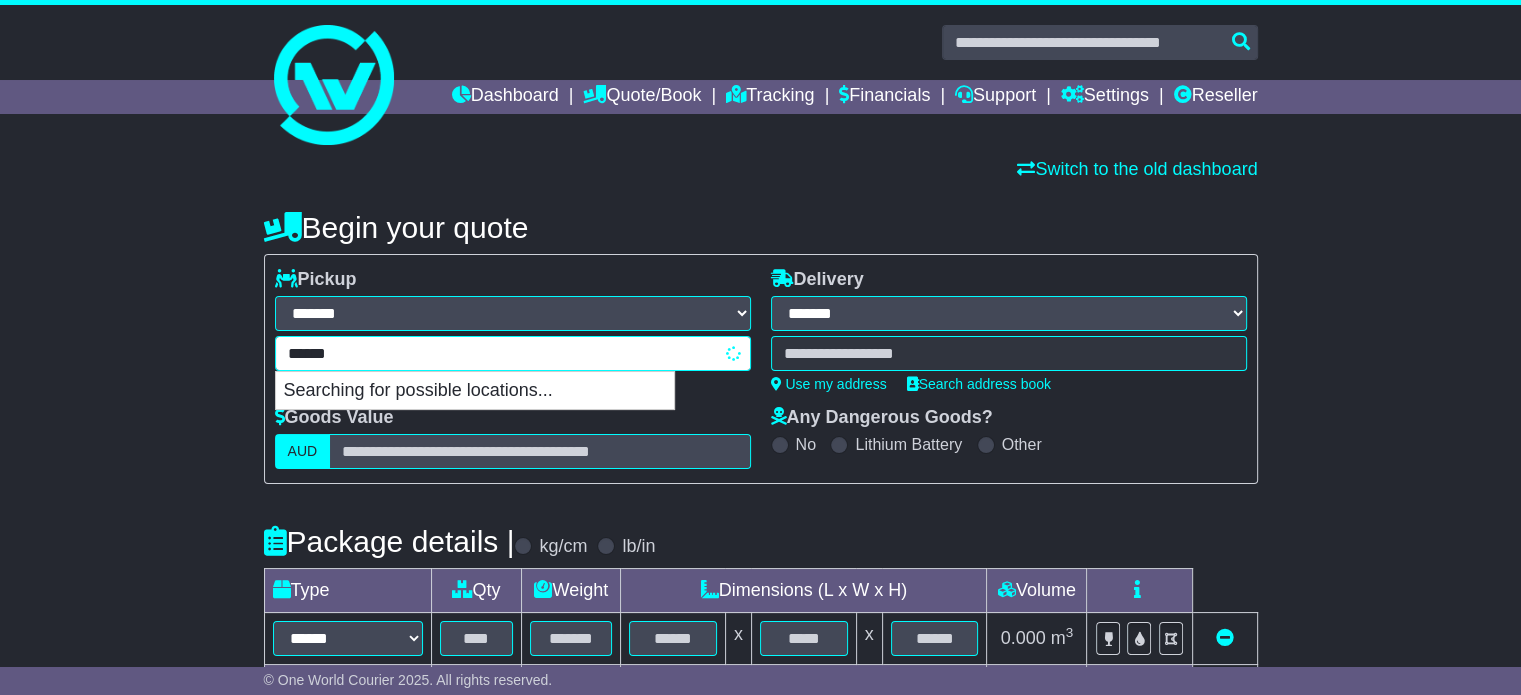 type on "*******" 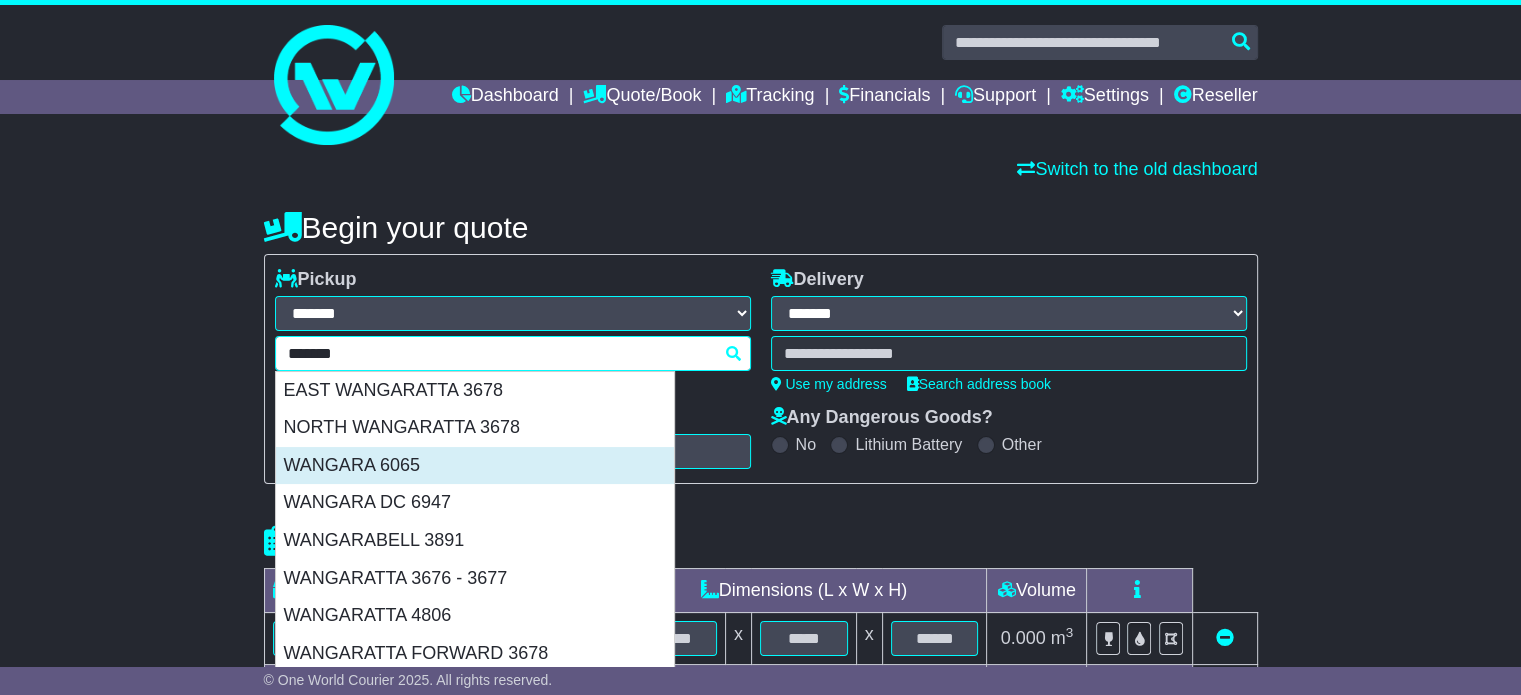 click on "WANGARA 6065" at bounding box center (475, 466) 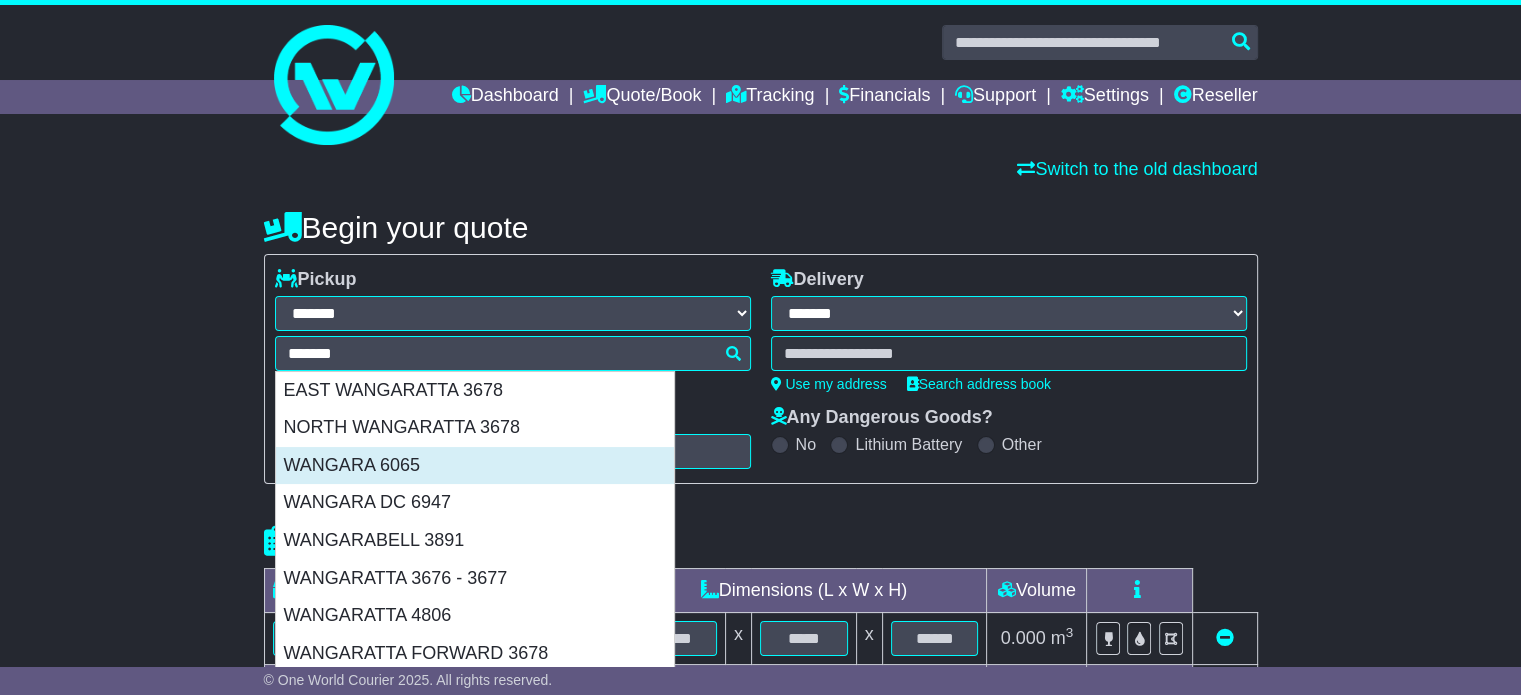 type on "**********" 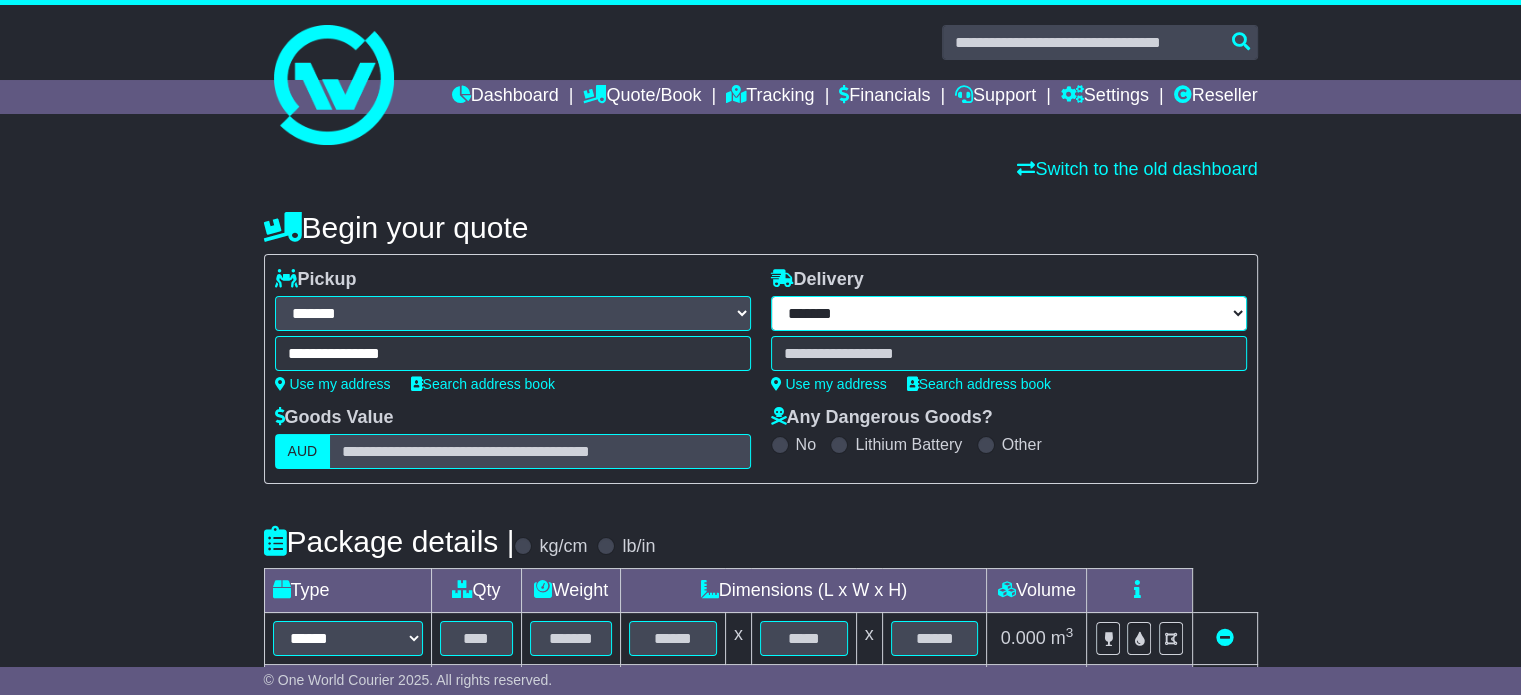 click on "**********" at bounding box center [1009, 313] 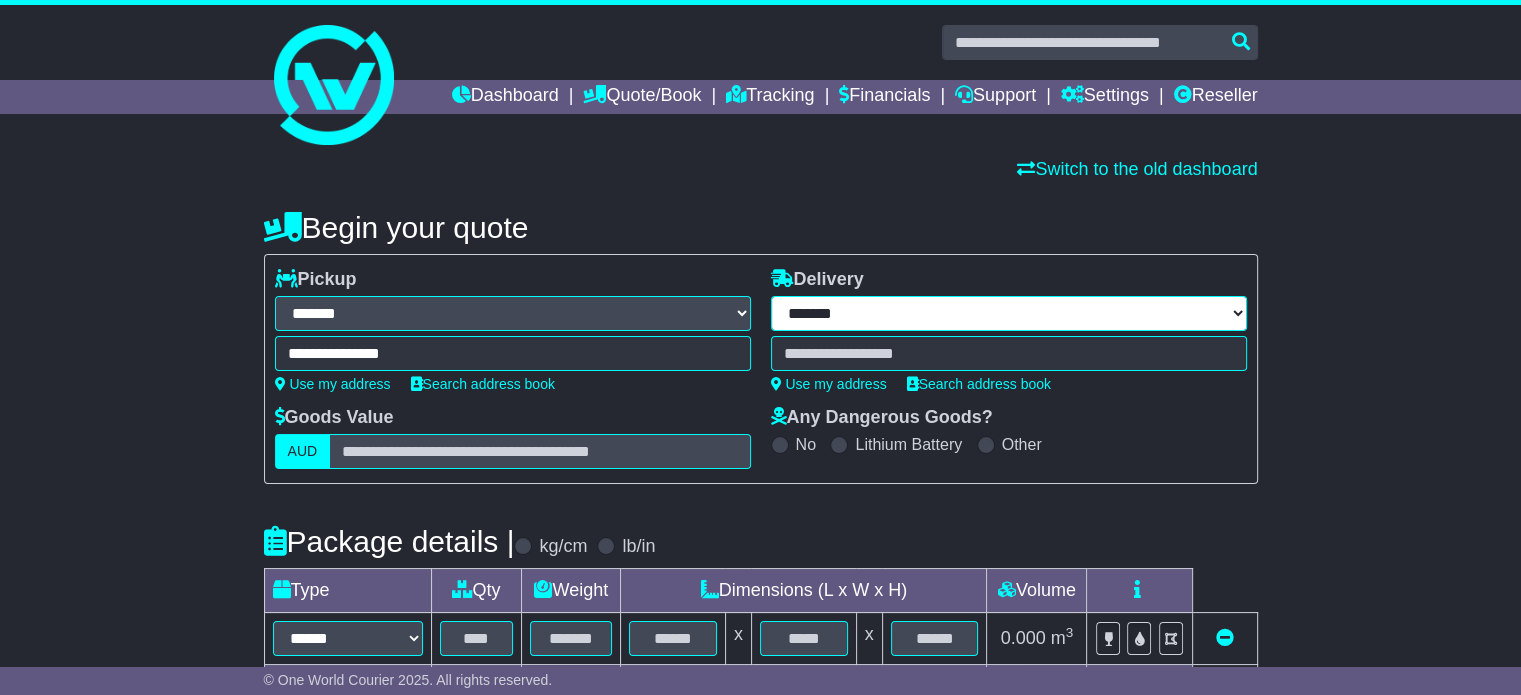 select on "***" 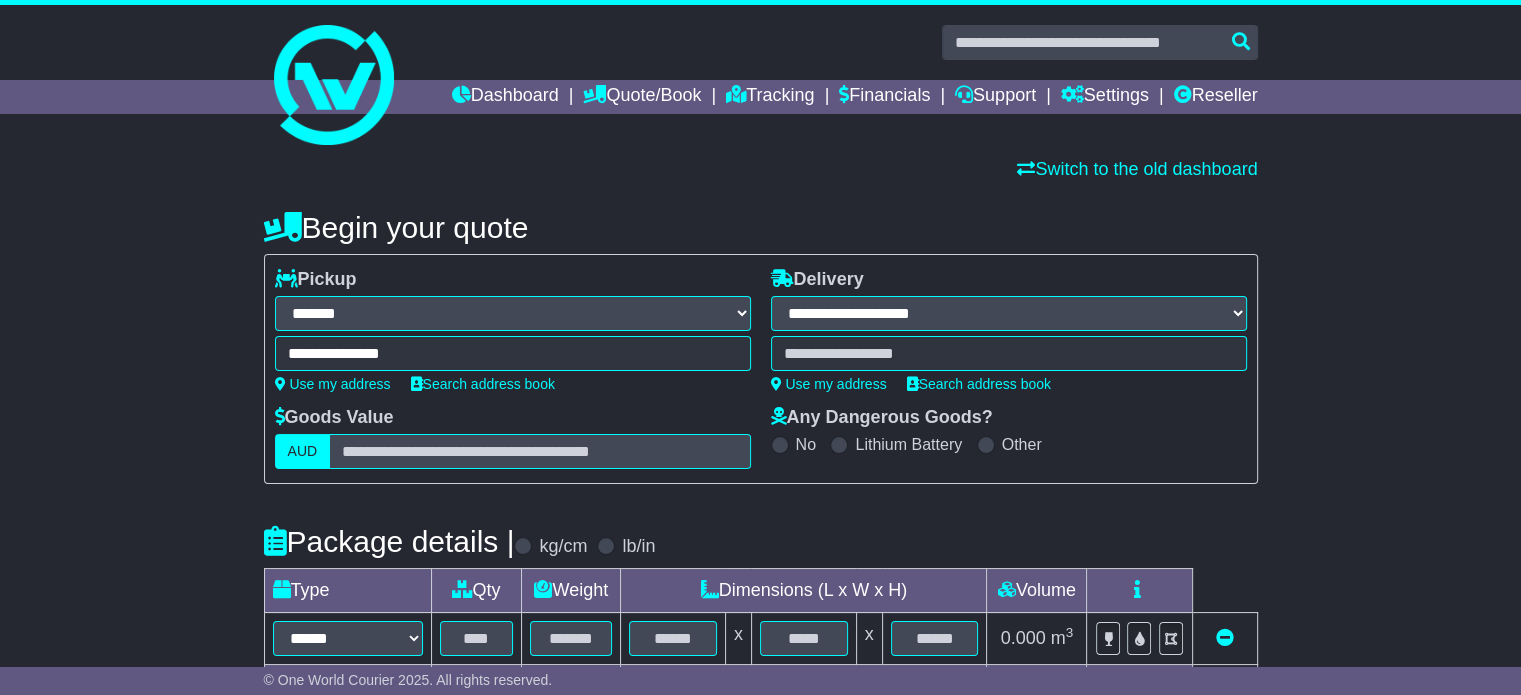 click on "**********" at bounding box center [1009, 313] 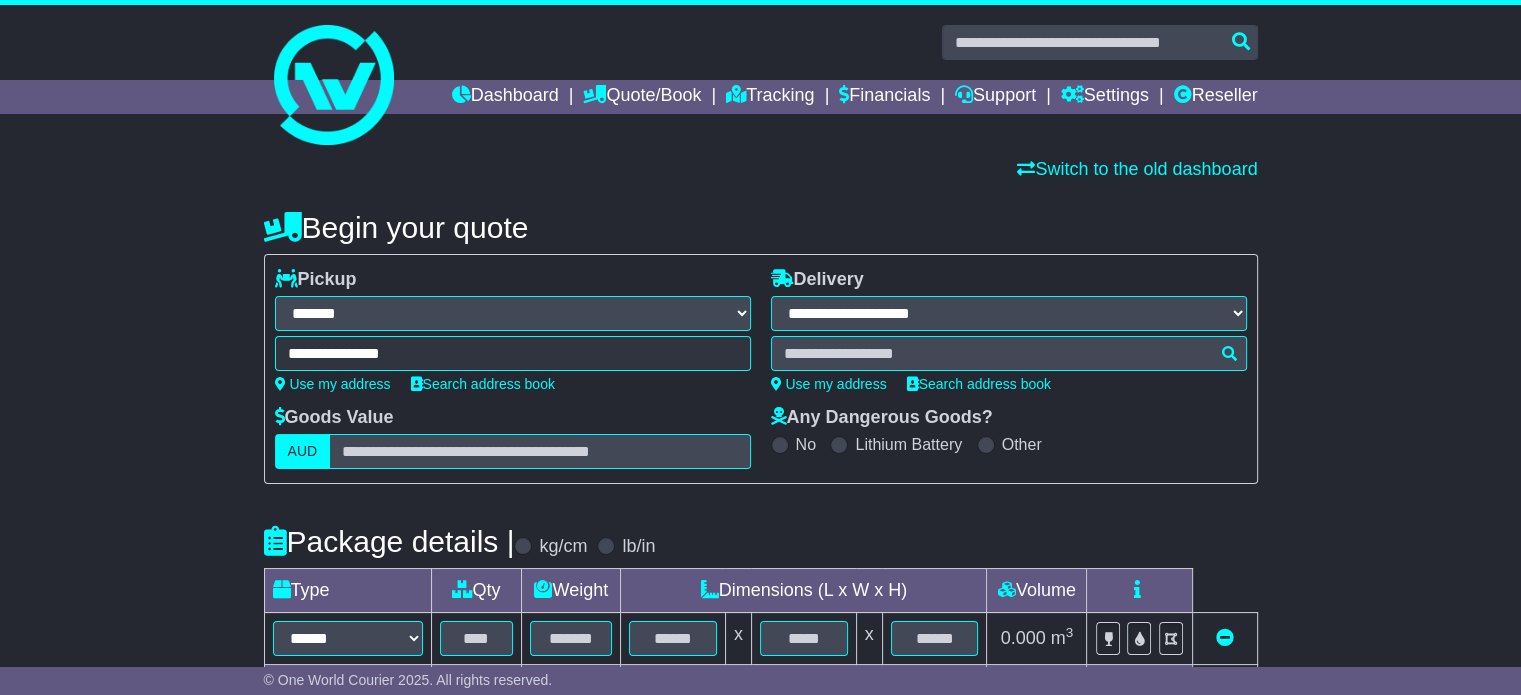 click at bounding box center (1009, 353) 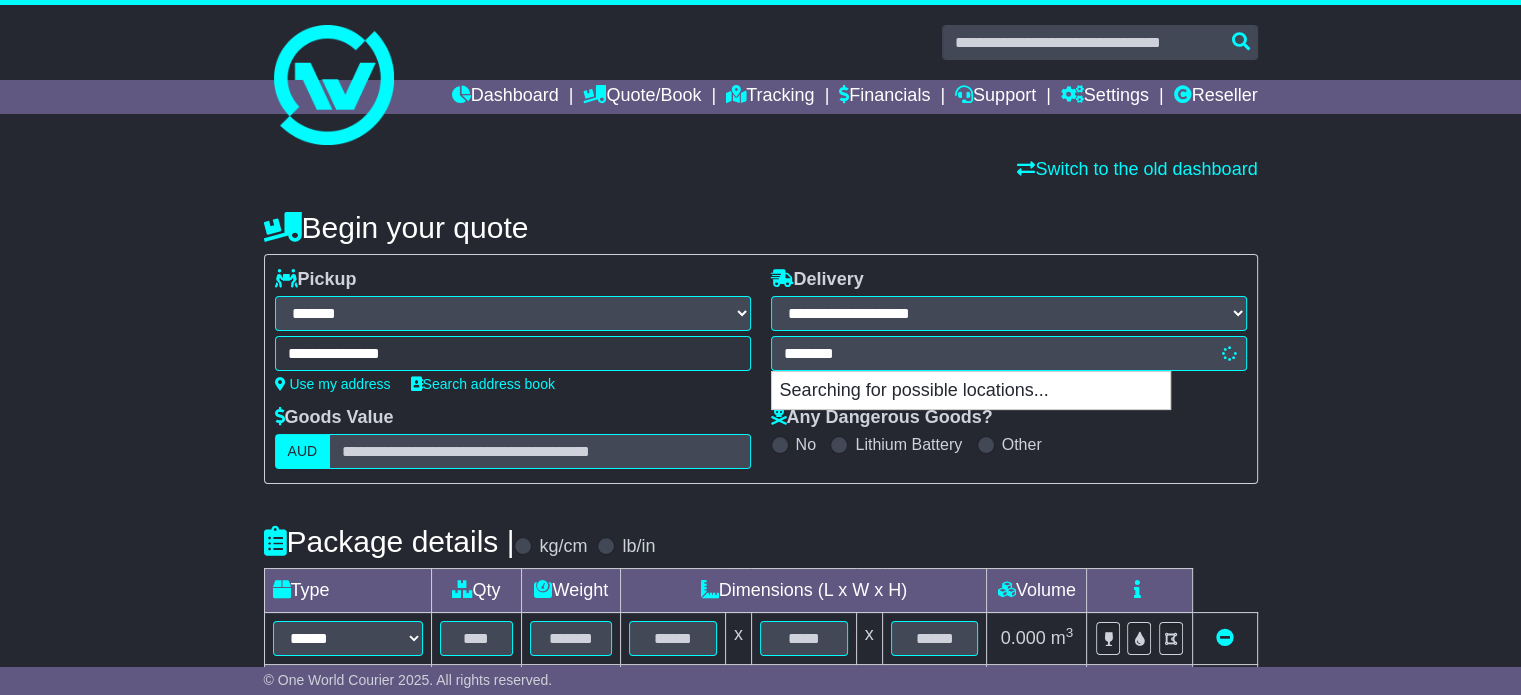 type on "*********" 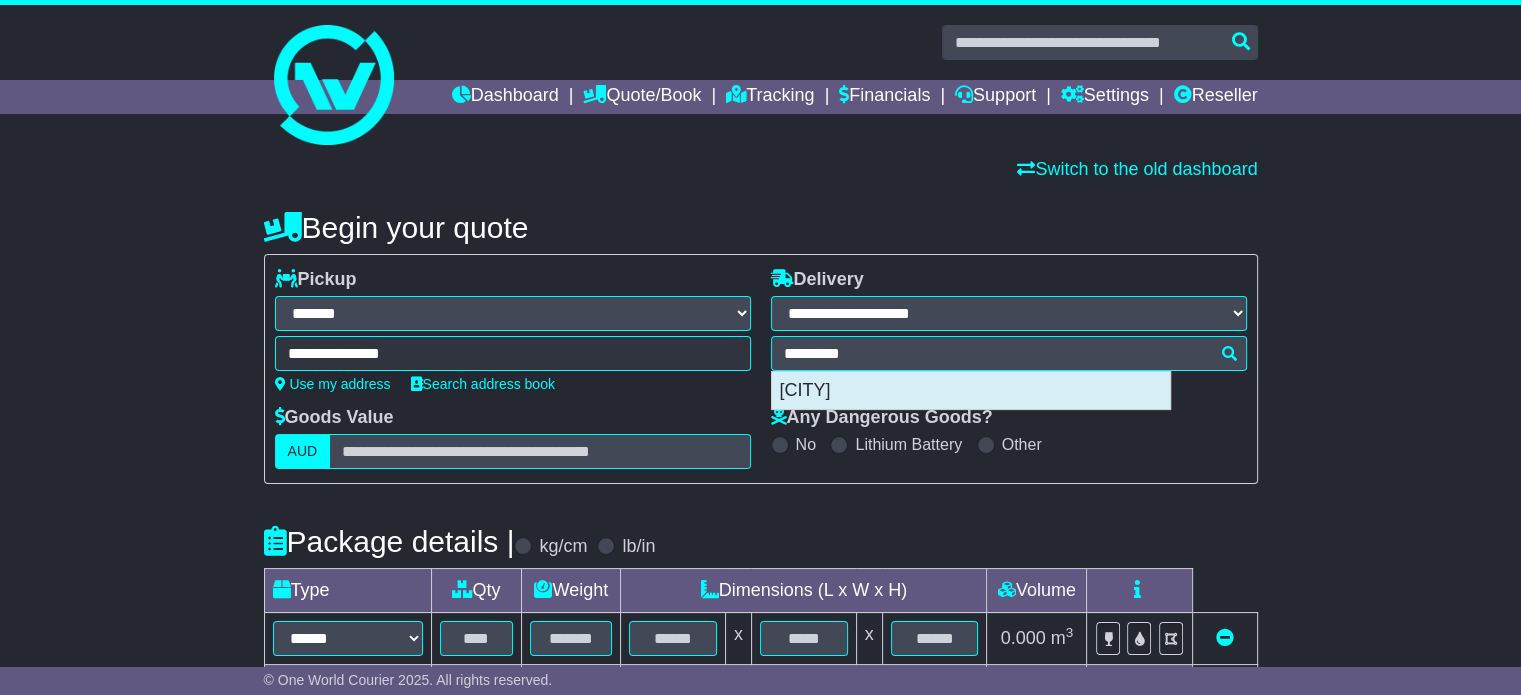 click on "[CITY]" at bounding box center (971, 391) 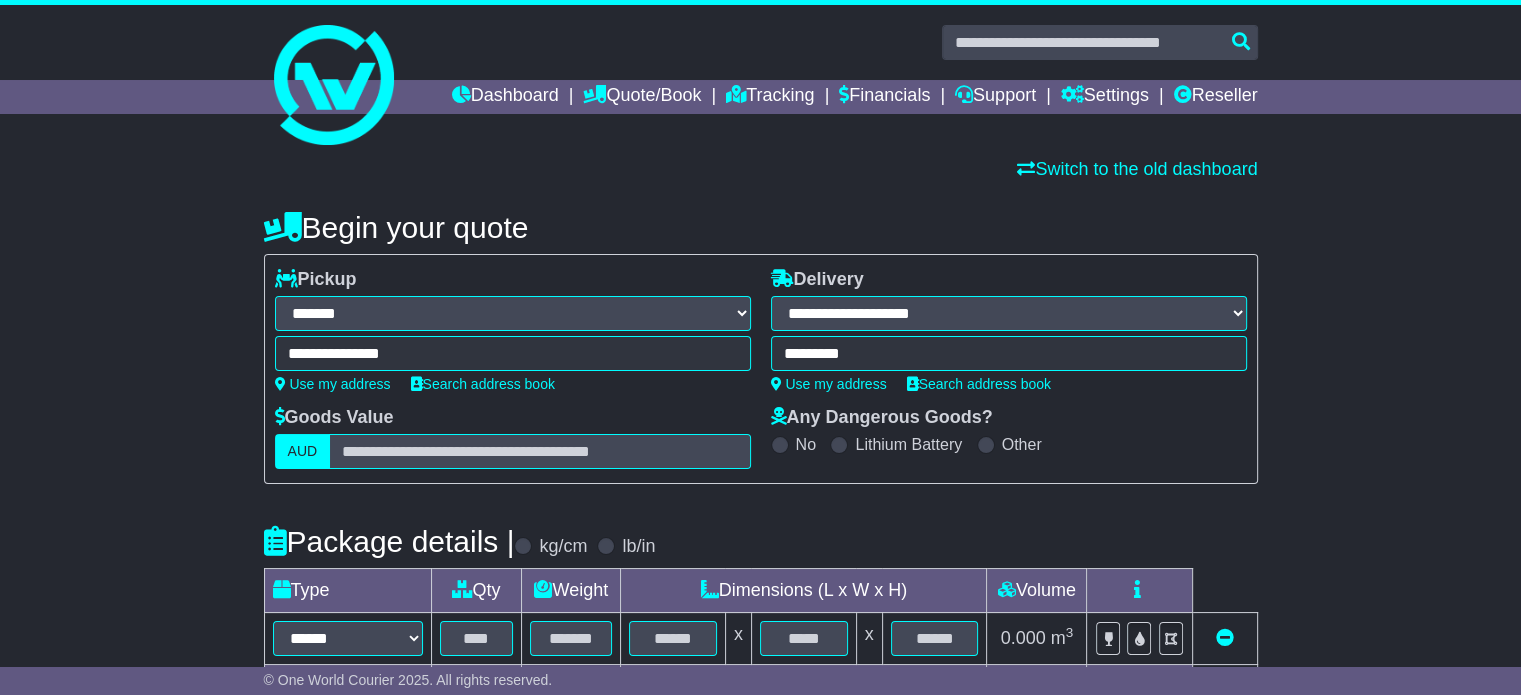 type on "**********" 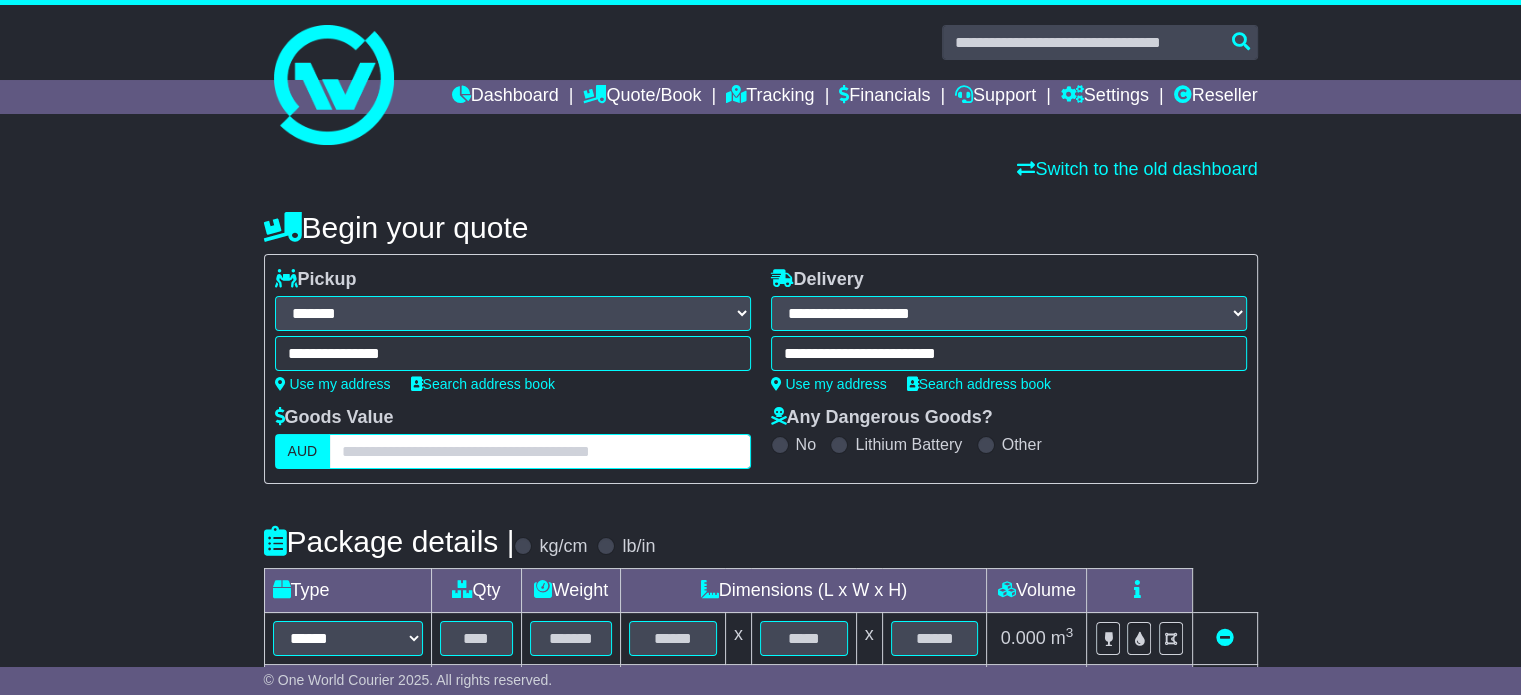 click at bounding box center [539, 451] 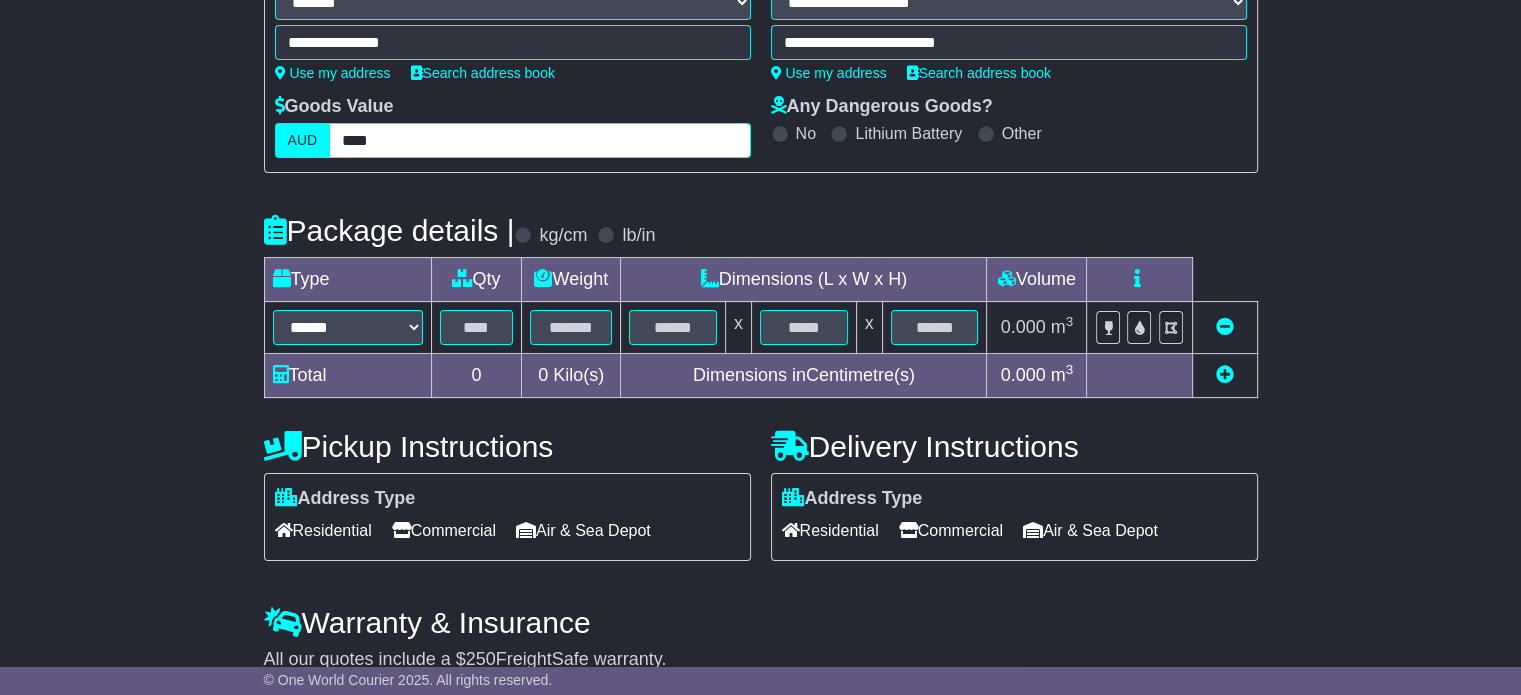 scroll, scrollTop: 312, scrollLeft: 0, axis: vertical 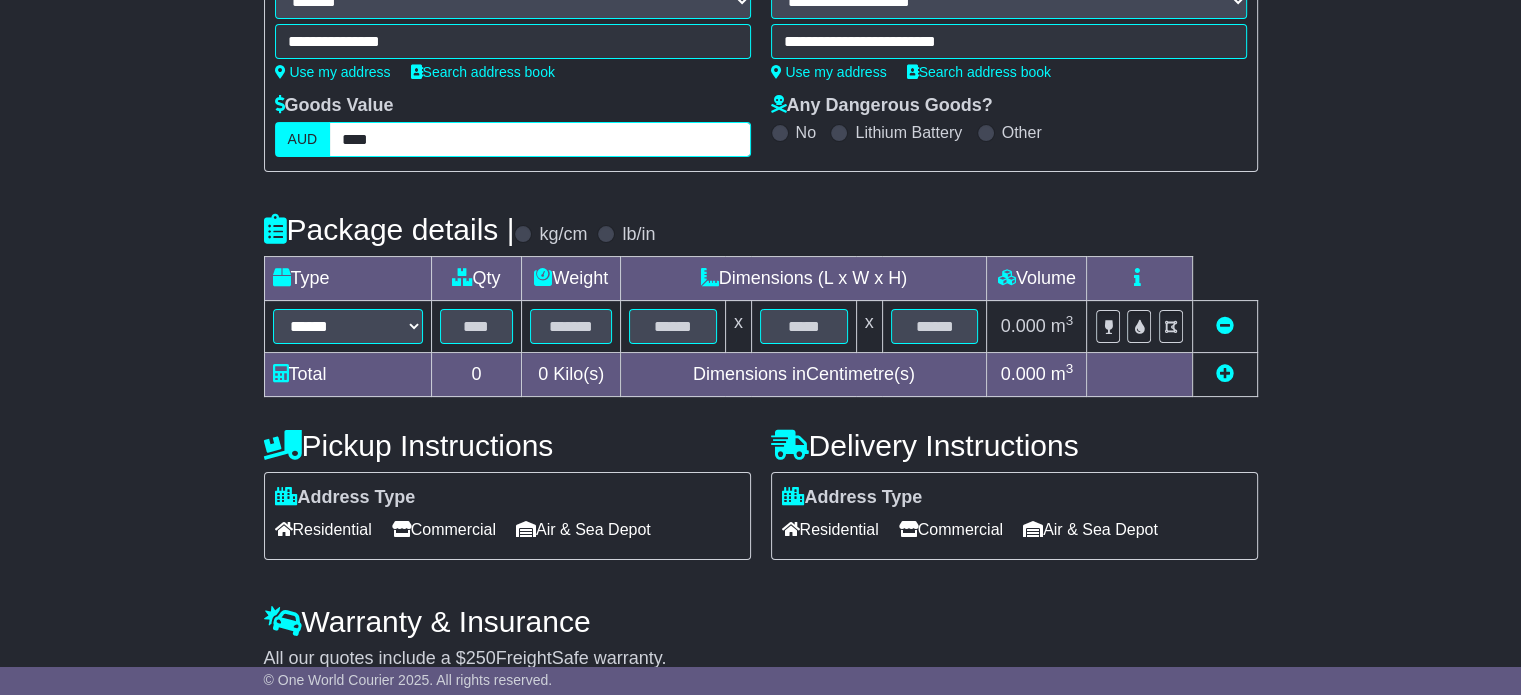 type on "****" 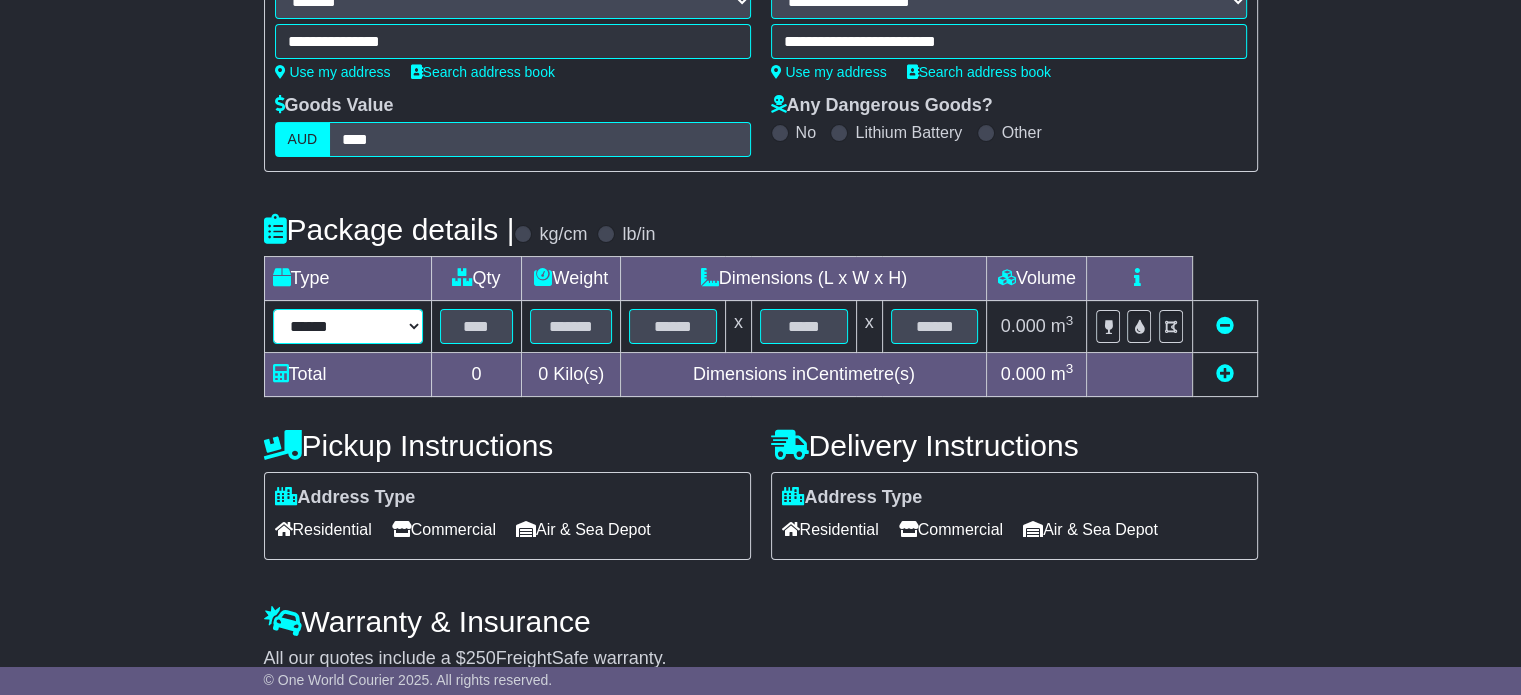 click on "****** ****** *** ******** ***** **** **** ****** *** *******" at bounding box center [348, 326] 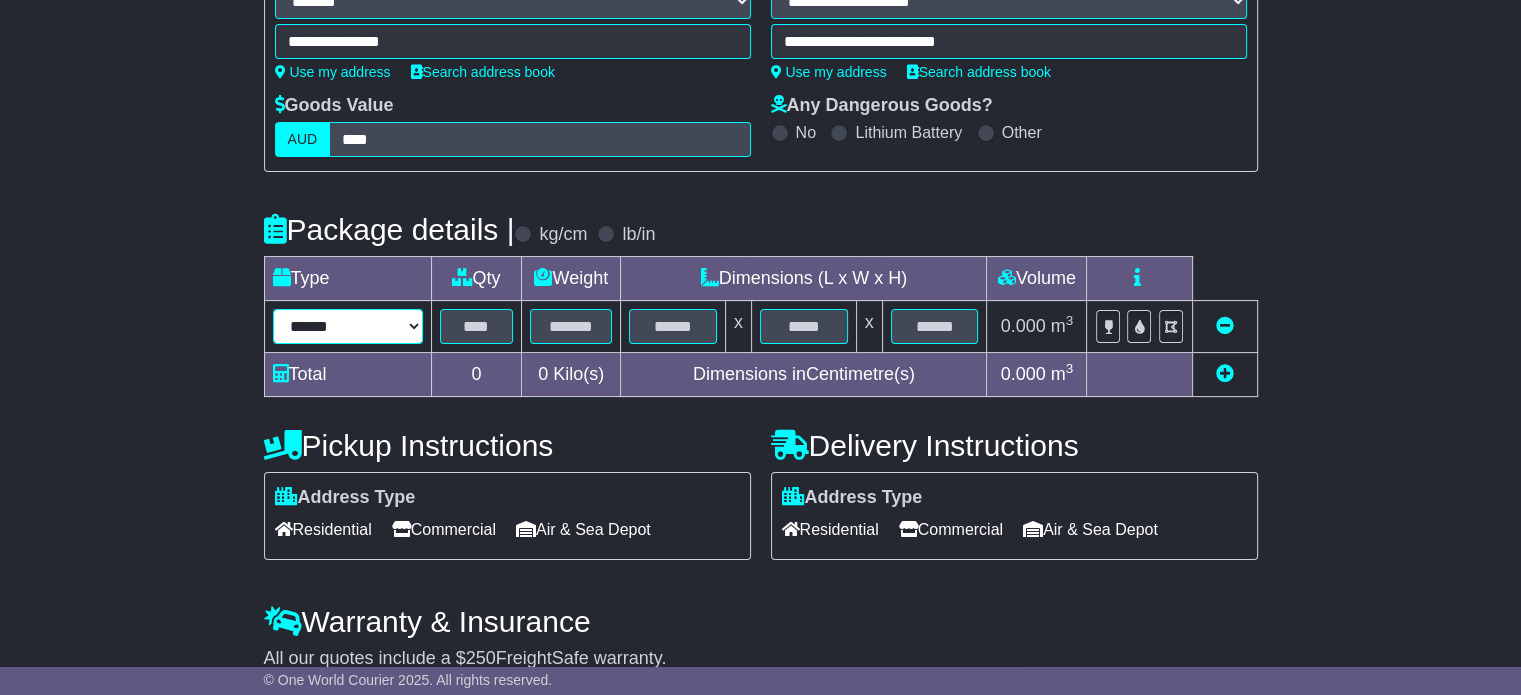 select on "***" 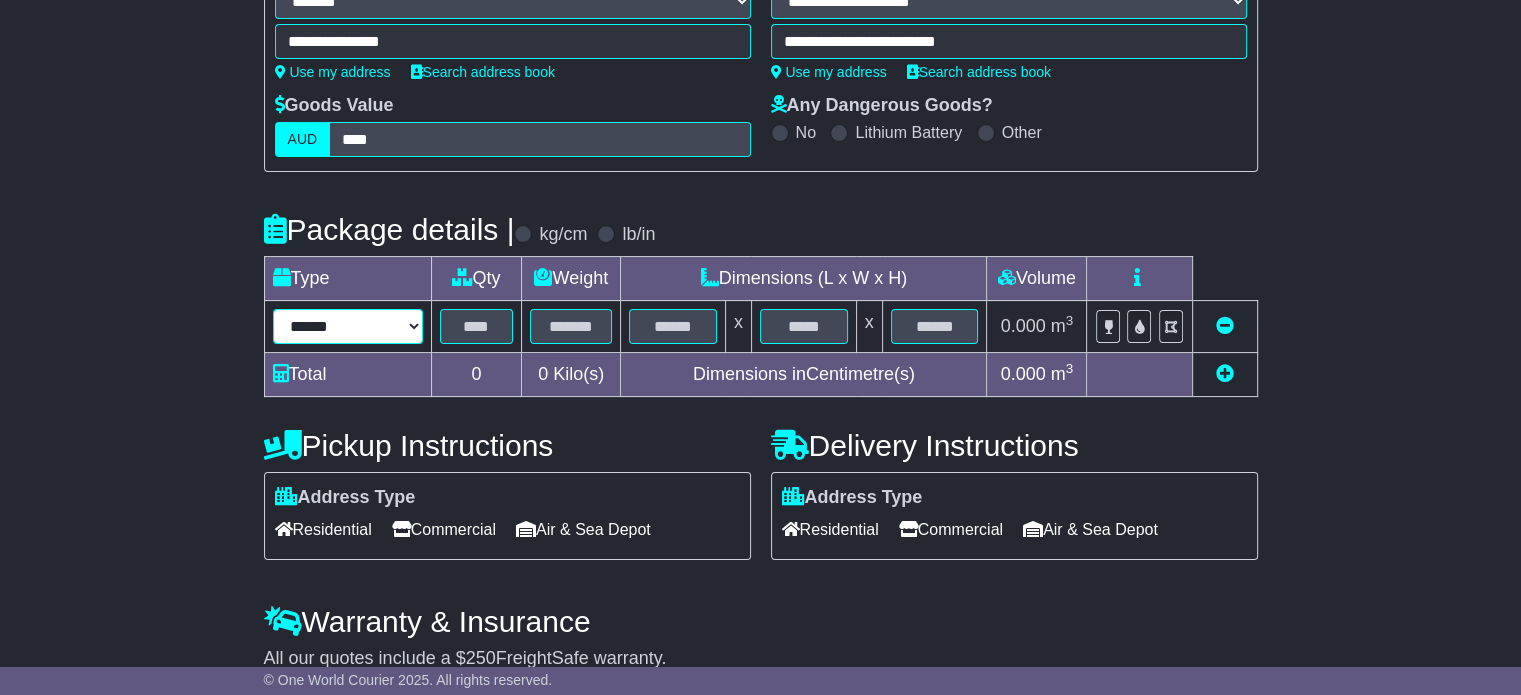 click on "****** ****** *** ******** ***** **** **** ****** *** *******" at bounding box center (348, 326) 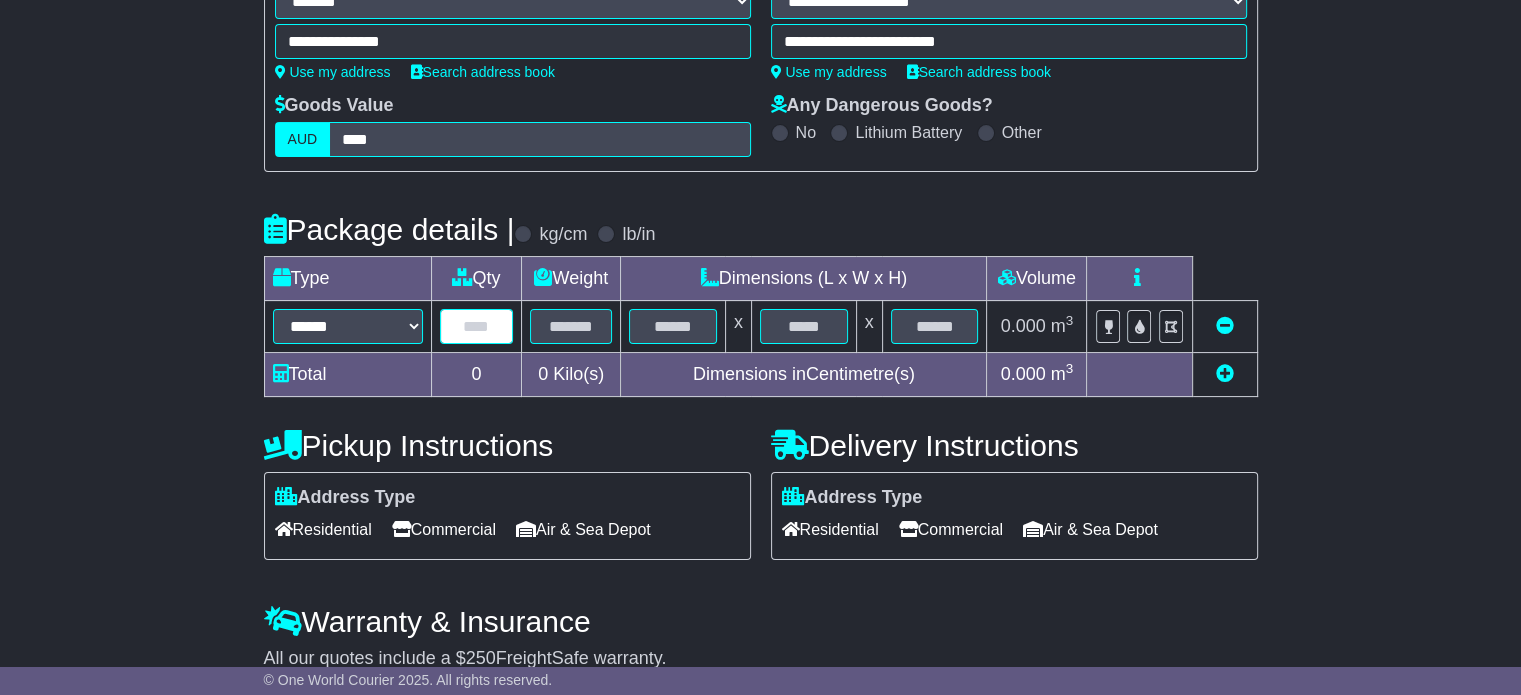 click at bounding box center [477, 326] 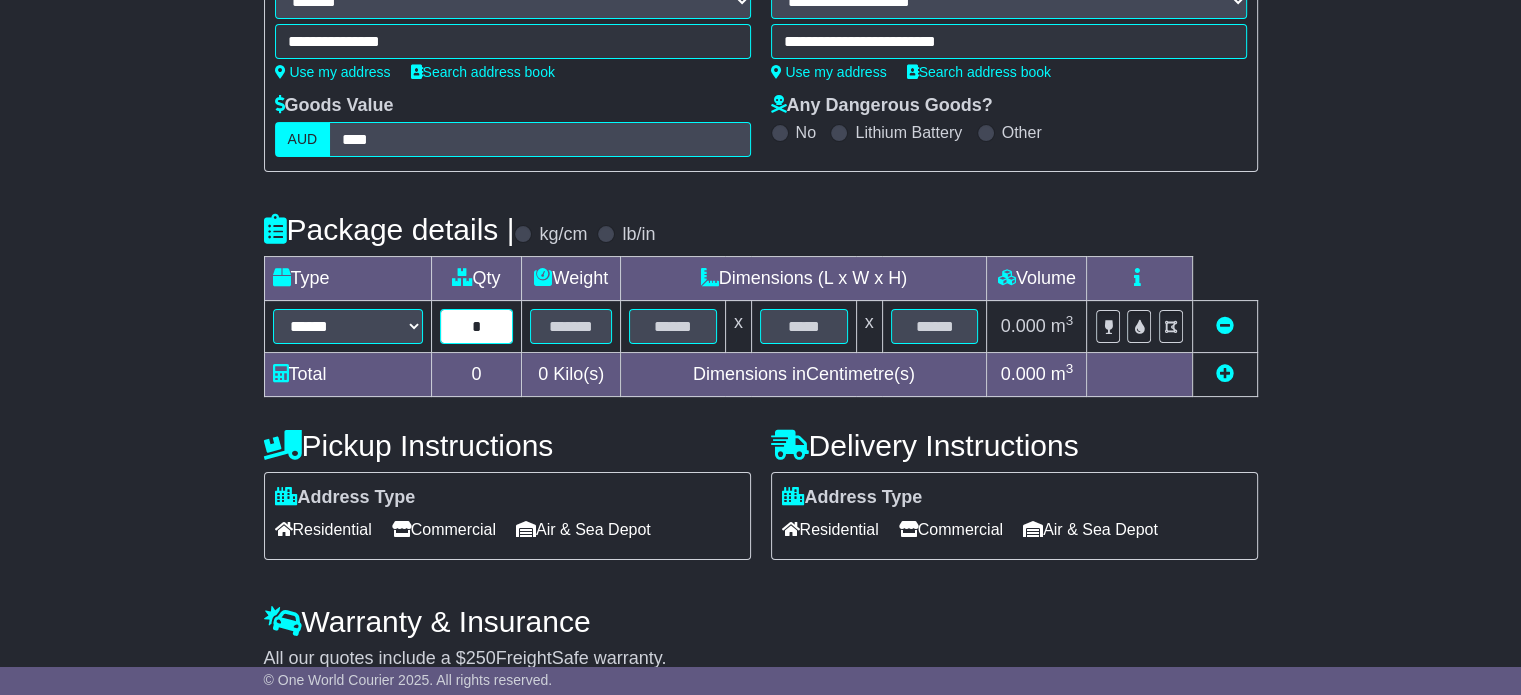 type on "*" 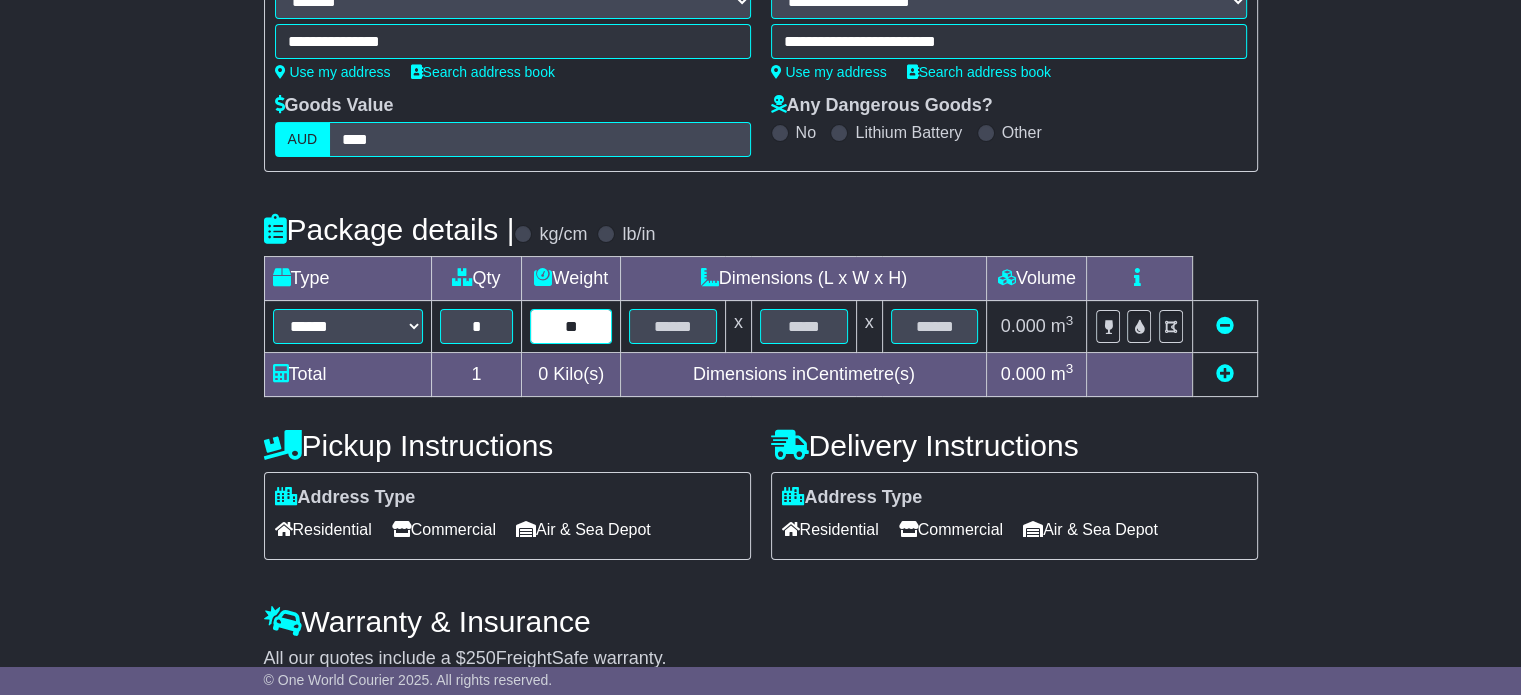 type on "**" 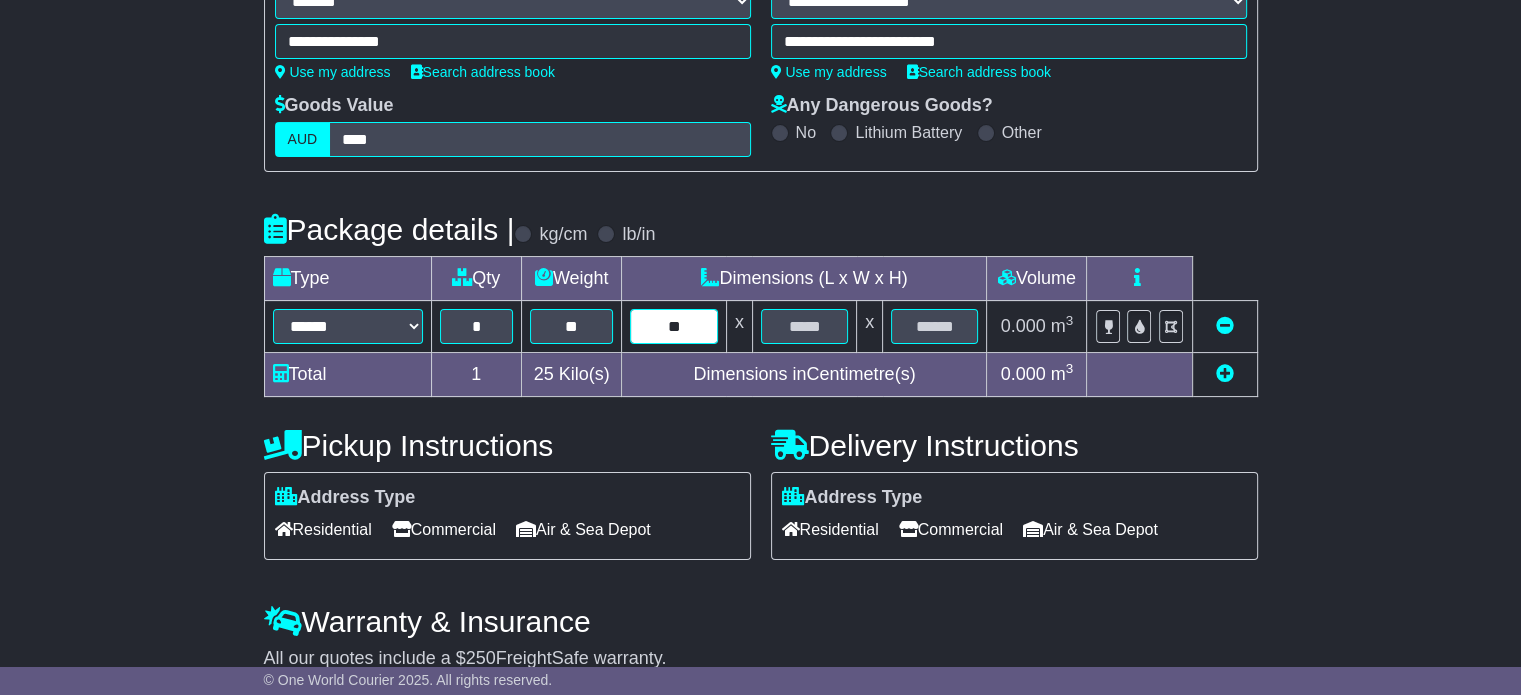type on "**" 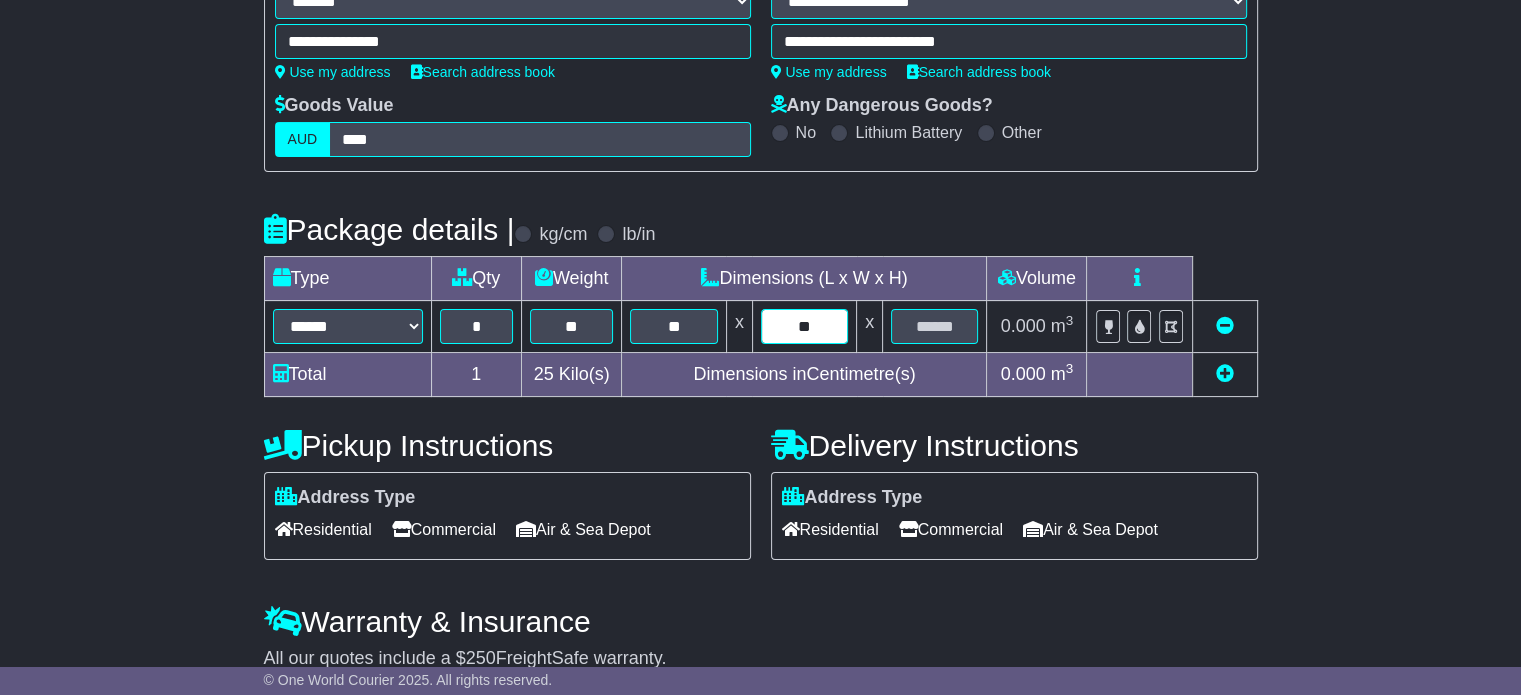 type on "**" 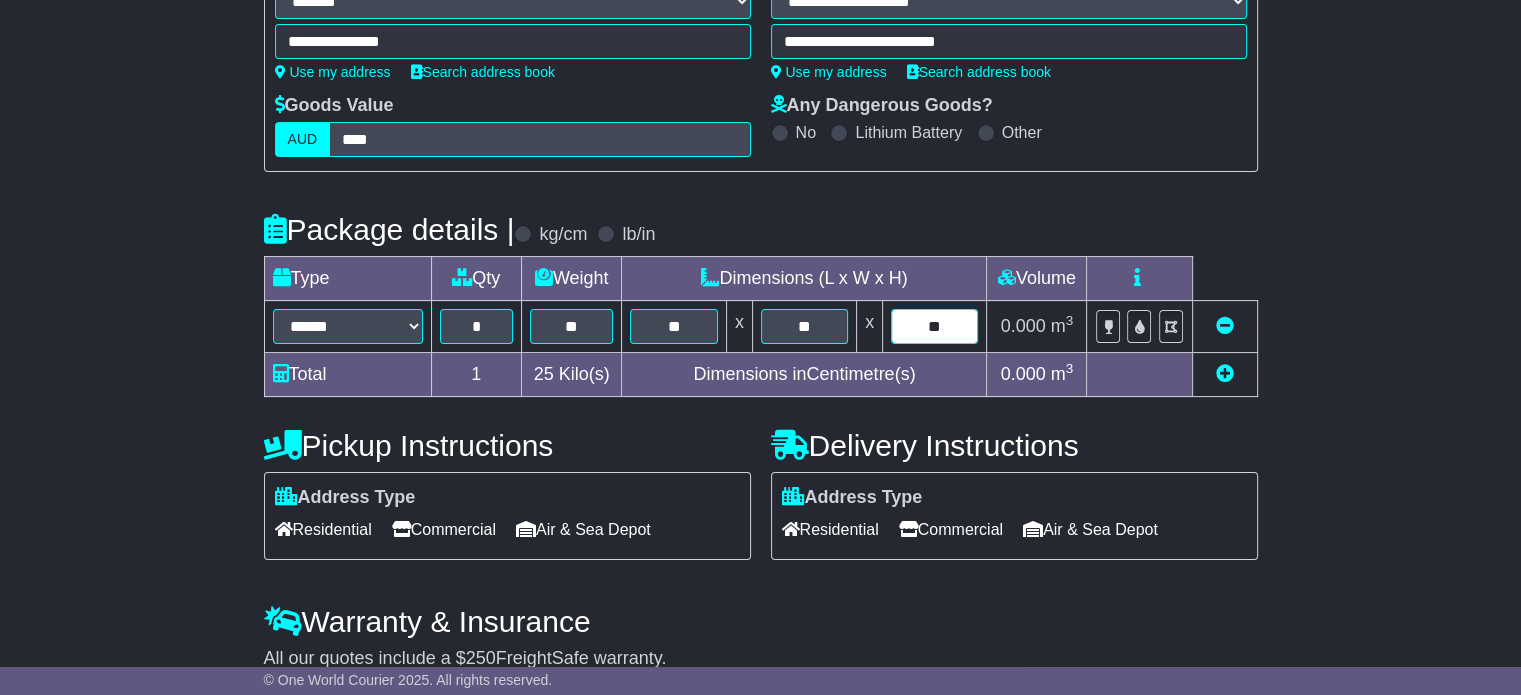 type on "**" 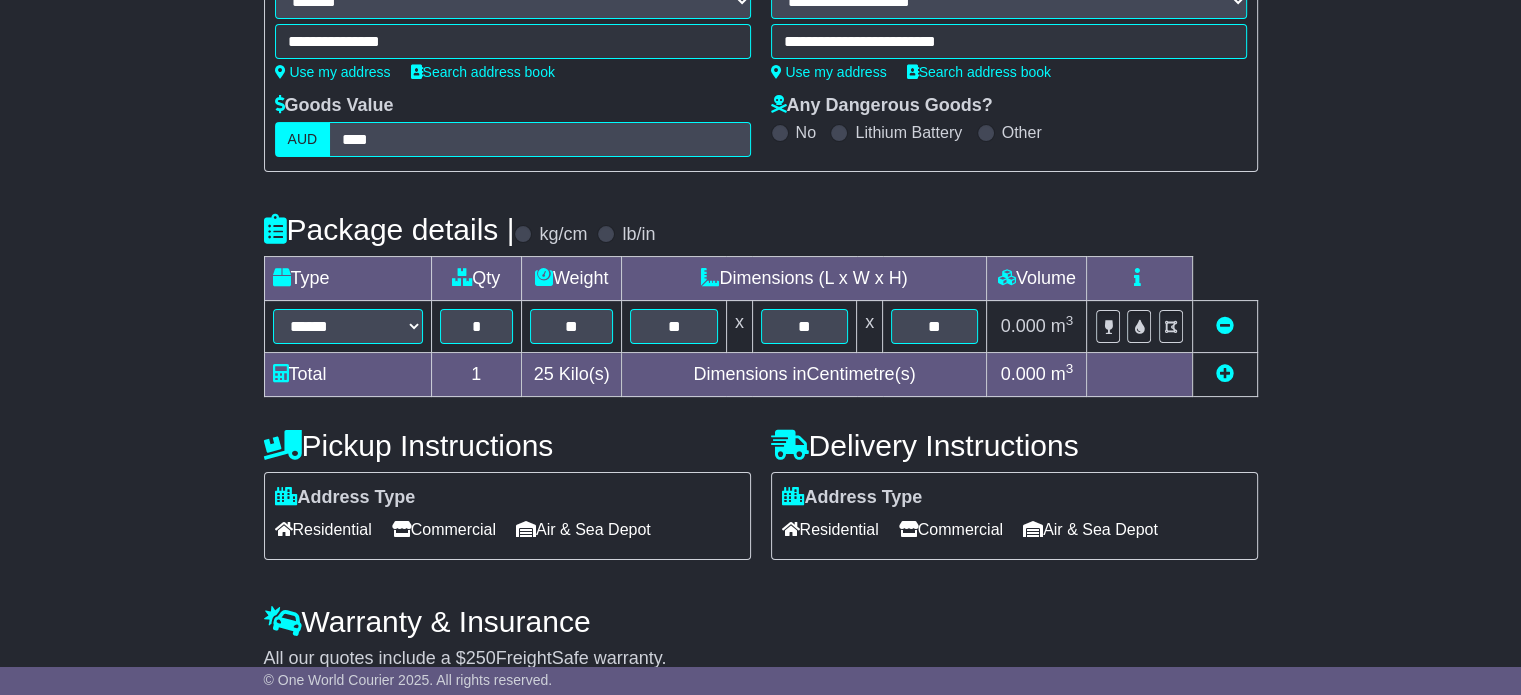 scroll, scrollTop: 617, scrollLeft: 0, axis: vertical 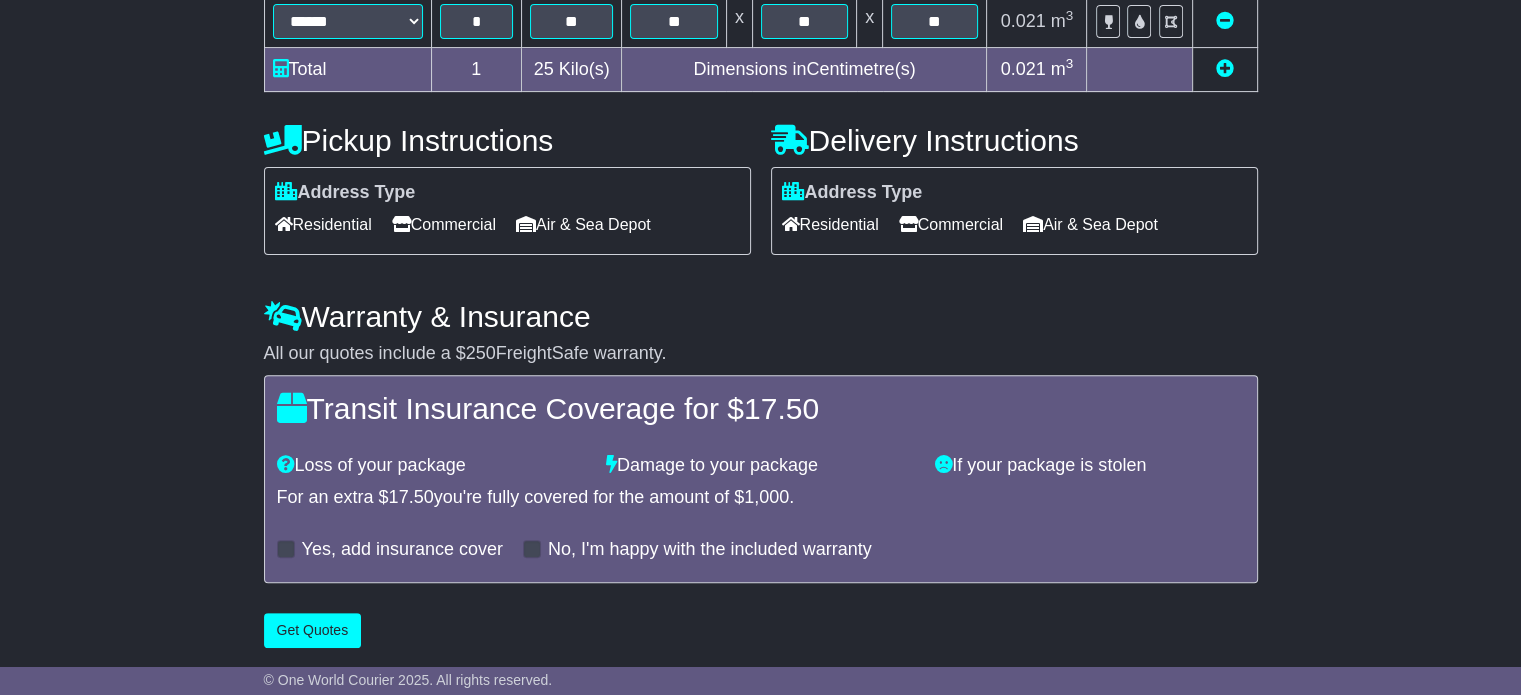 click on "Commercial" at bounding box center (444, 224) 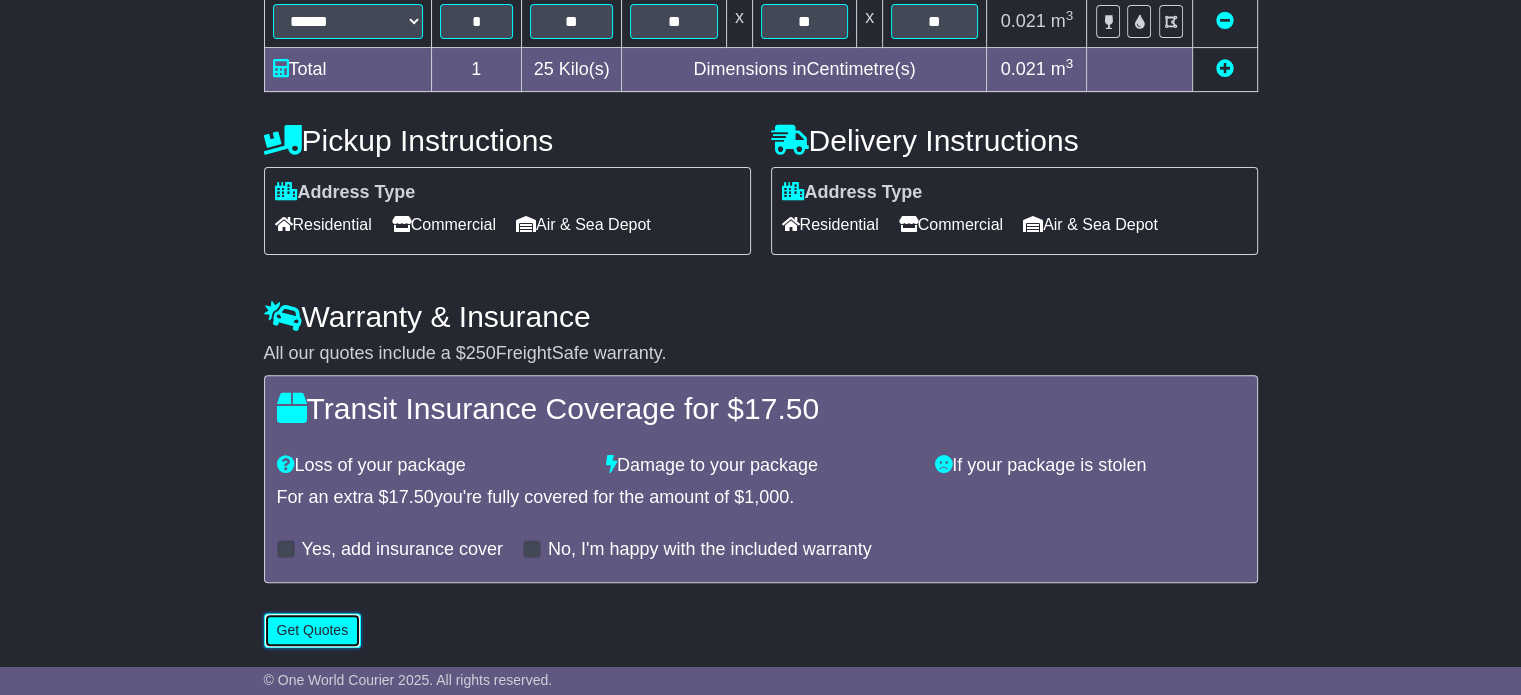 click on "Get Quotes" at bounding box center (313, 630) 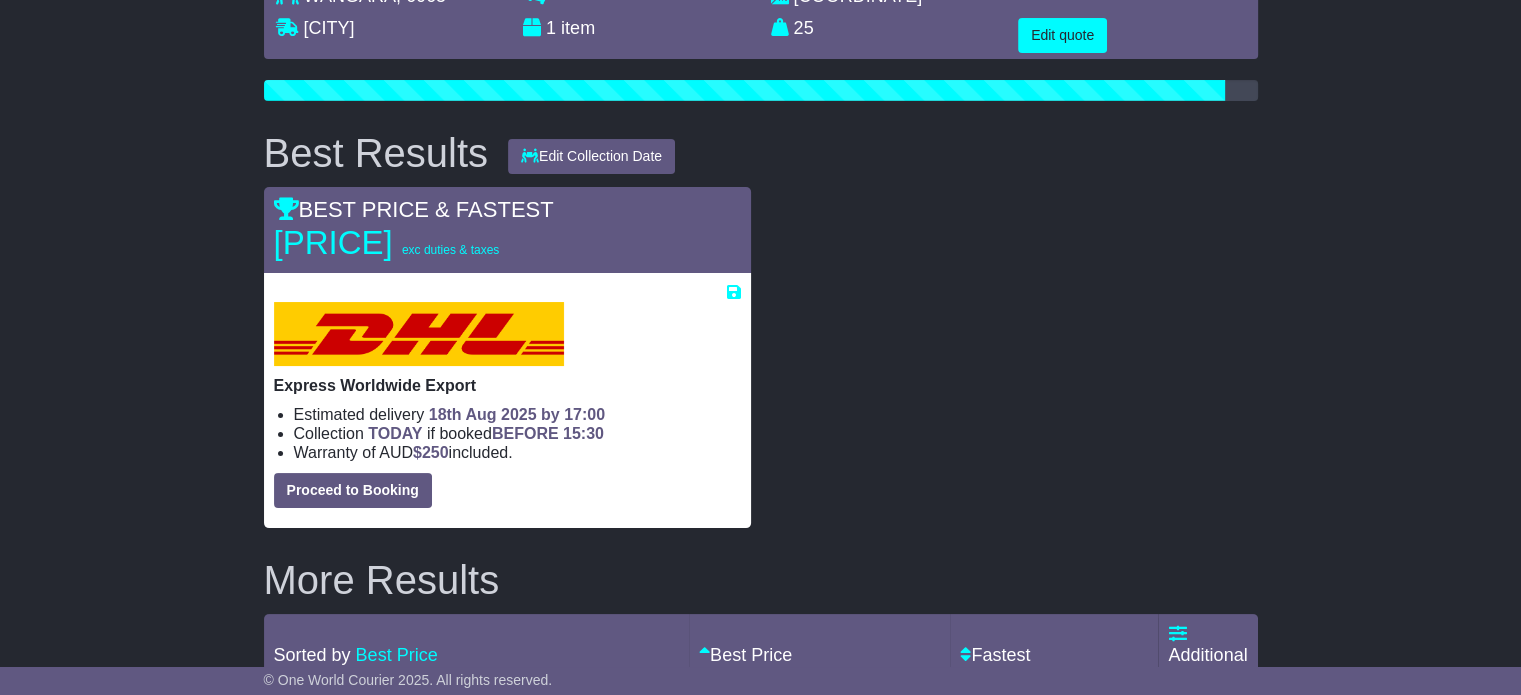 scroll, scrollTop: 180, scrollLeft: 0, axis: vertical 